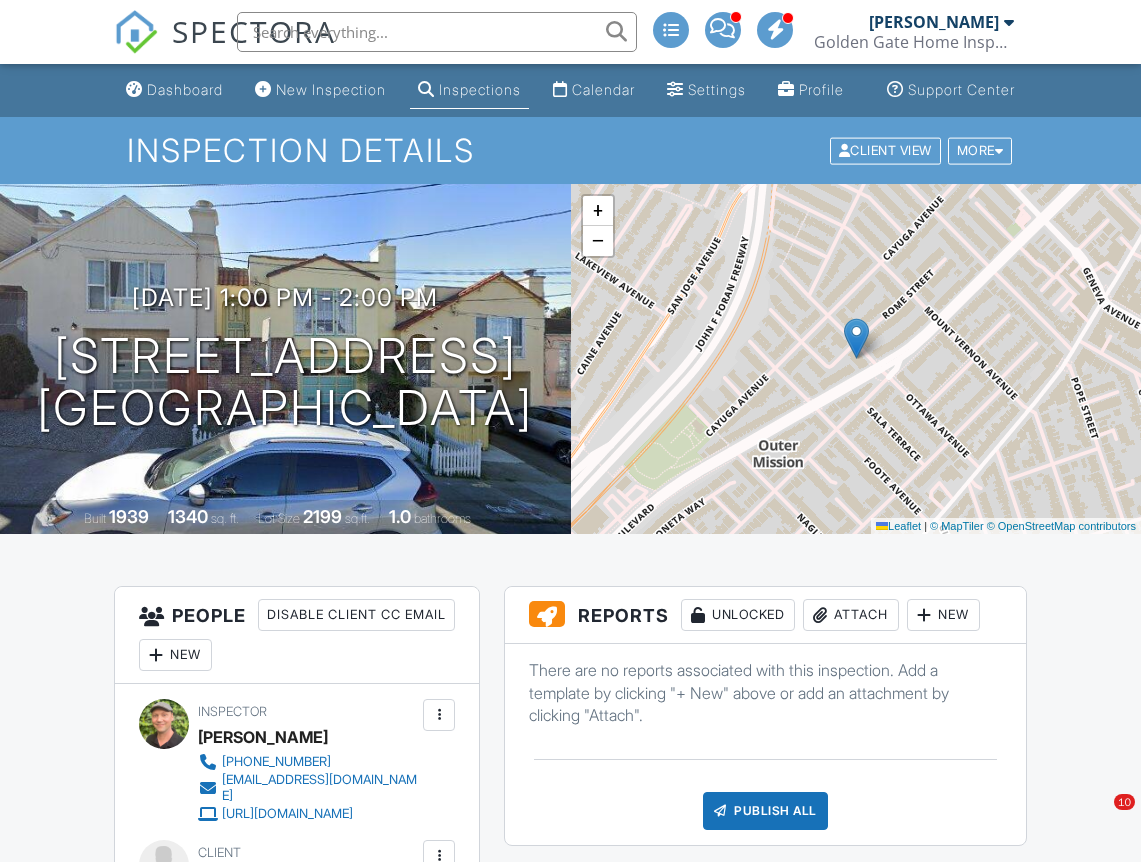 scroll, scrollTop: 73, scrollLeft: 0, axis: vertical 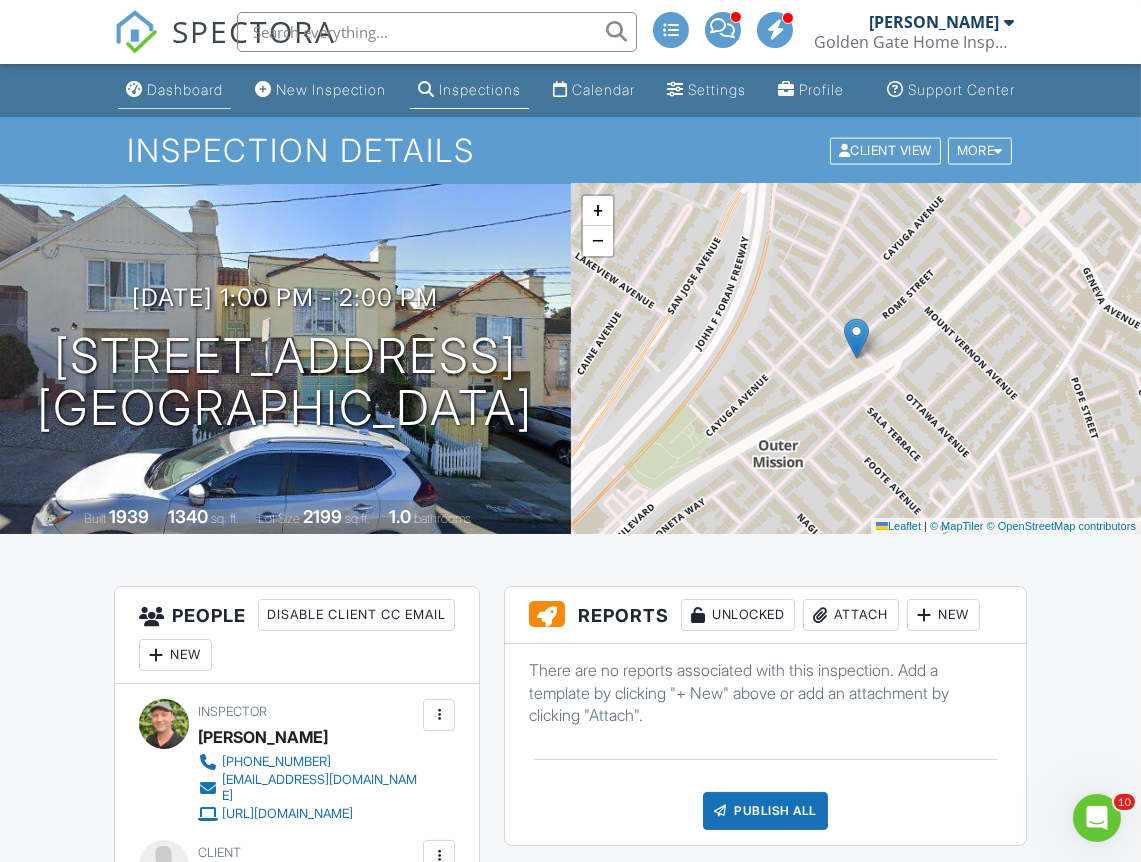 click on "Dashboard" at bounding box center (185, 89) 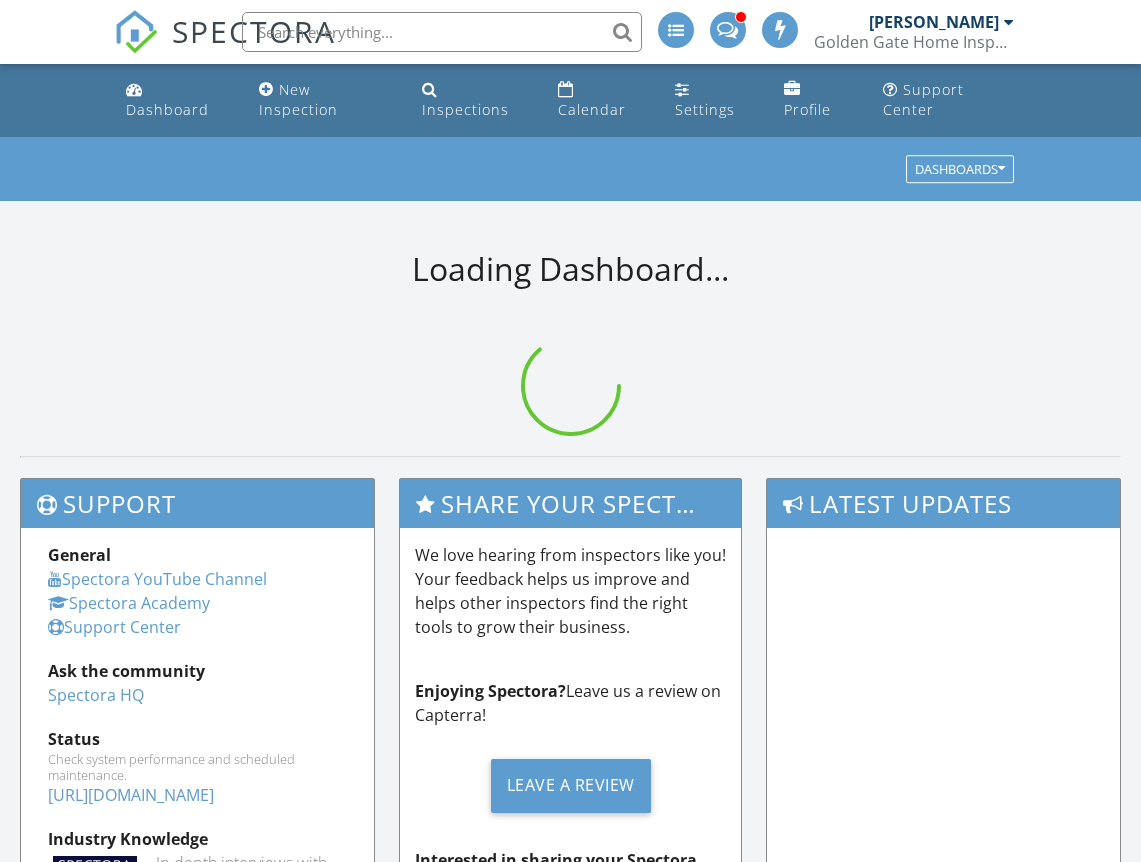 scroll, scrollTop: 0, scrollLeft: 0, axis: both 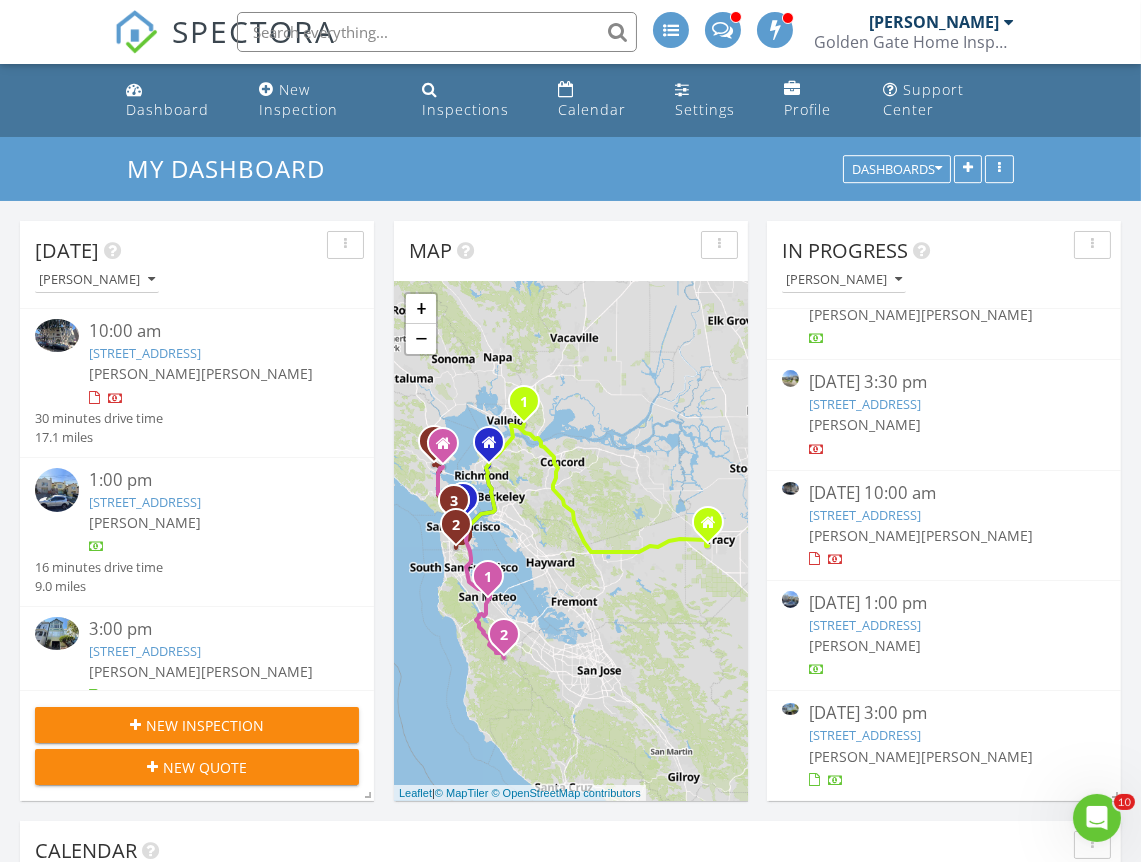 click on "383 Glenwood Ave, Daly City, CA 94015" at bounding box center [865, 404] 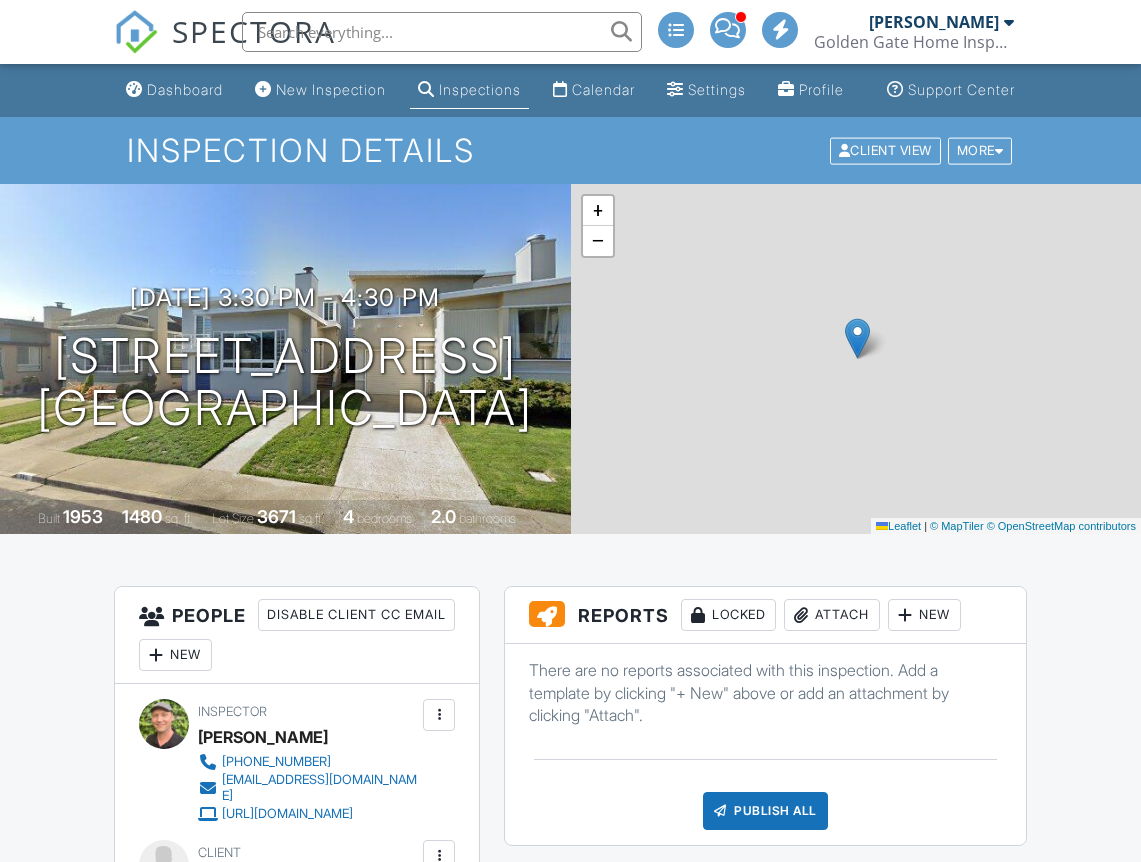 scroll, scrollTop: 0, scrollLeft: 0, axis: both 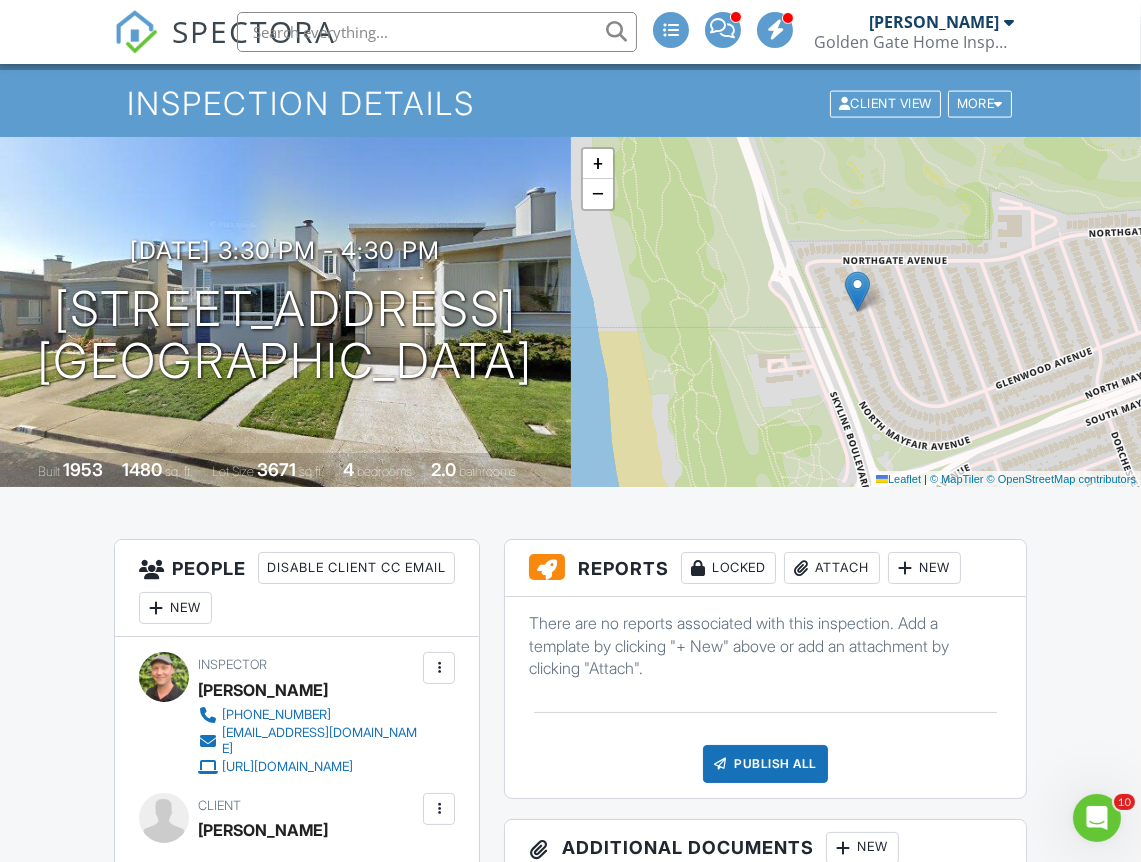 click on "Attach" at bounding box center (832, 568) 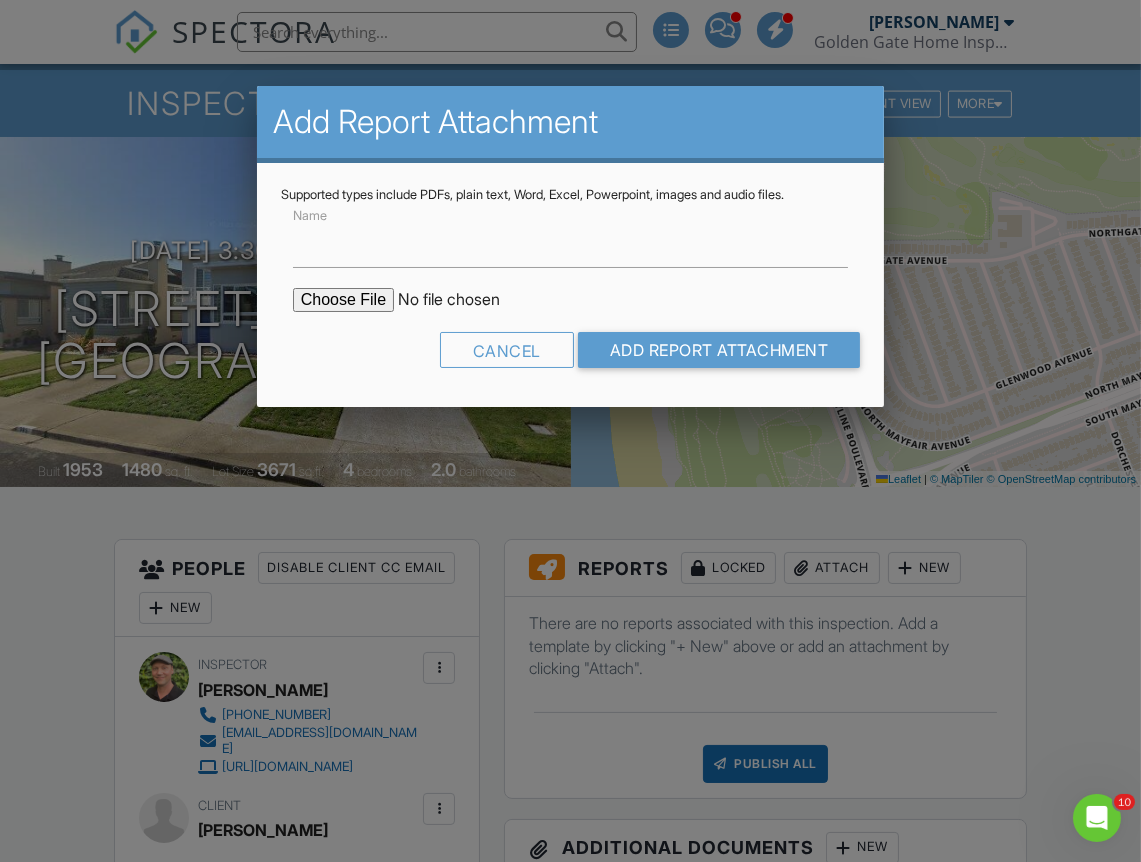 click at bounding box center (463, 300) 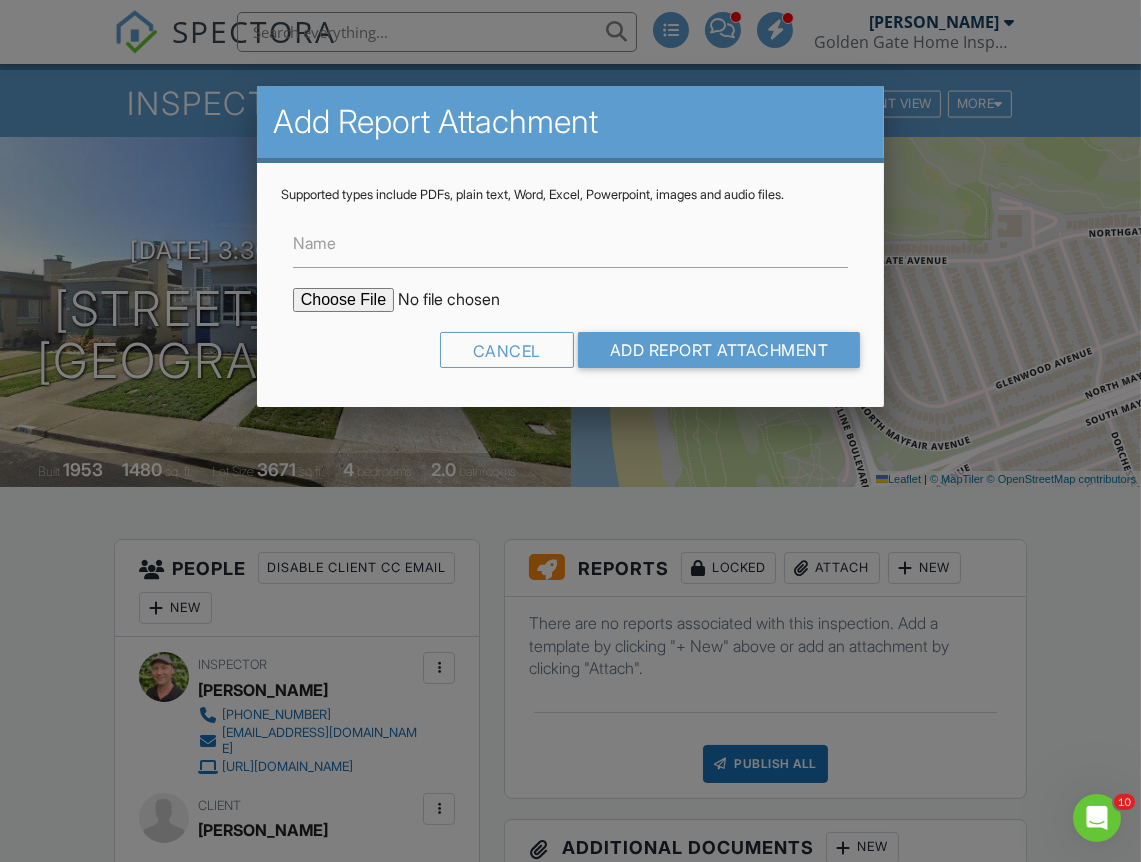 type on "C:\fakepath\[STREET_ADDRESS]-WDO-Report-and-Work-Order.pdf" 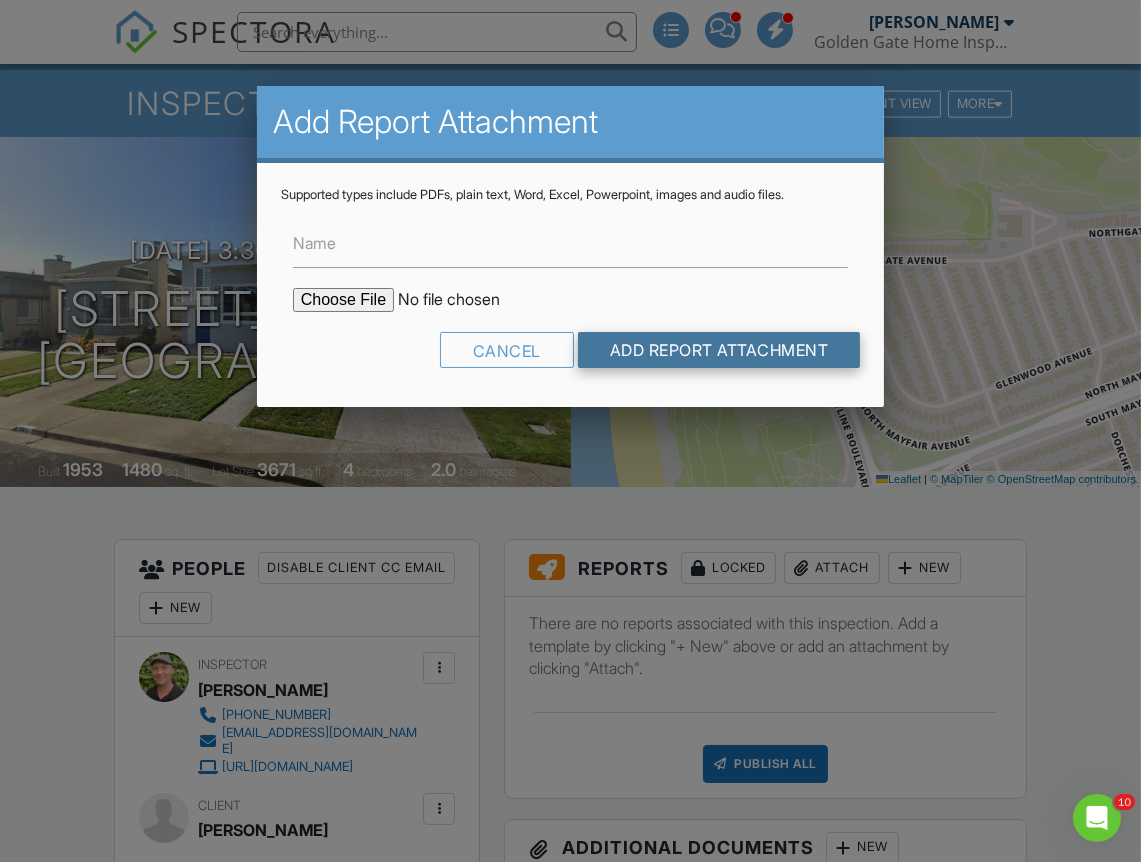 click on "Add Report Attachment" at bounding box center (719, 350) 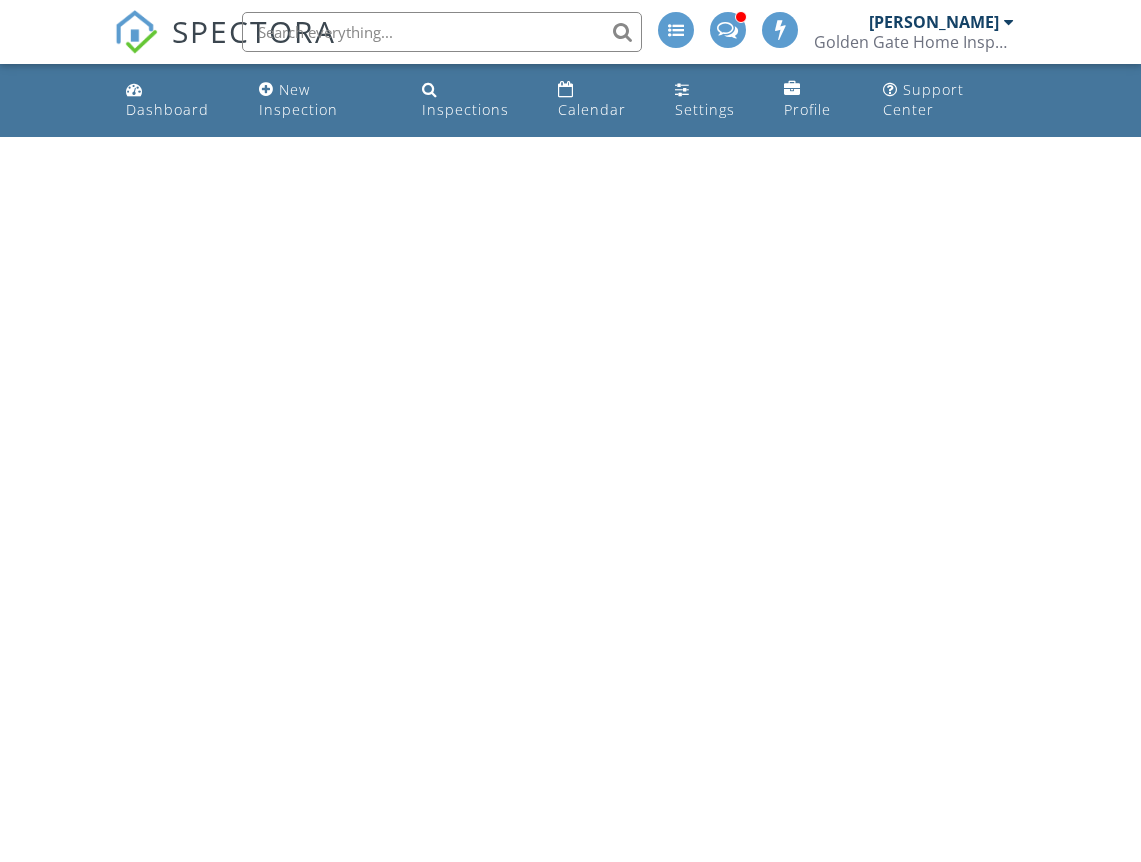 scroll, scrollTop: 0, scrollLeft: 0, axis: both 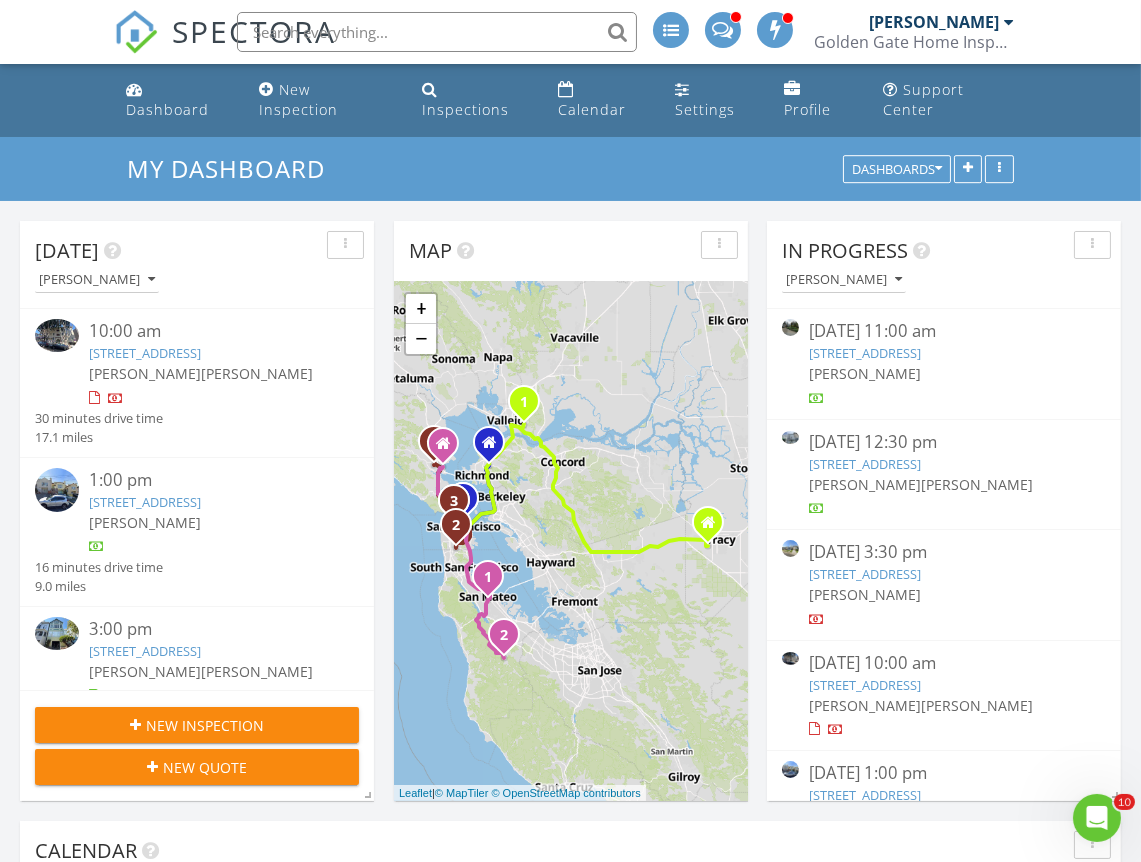 click on "383 Glenwood Ave, Daly City, CA 94015" at bounding box center (865, 574) 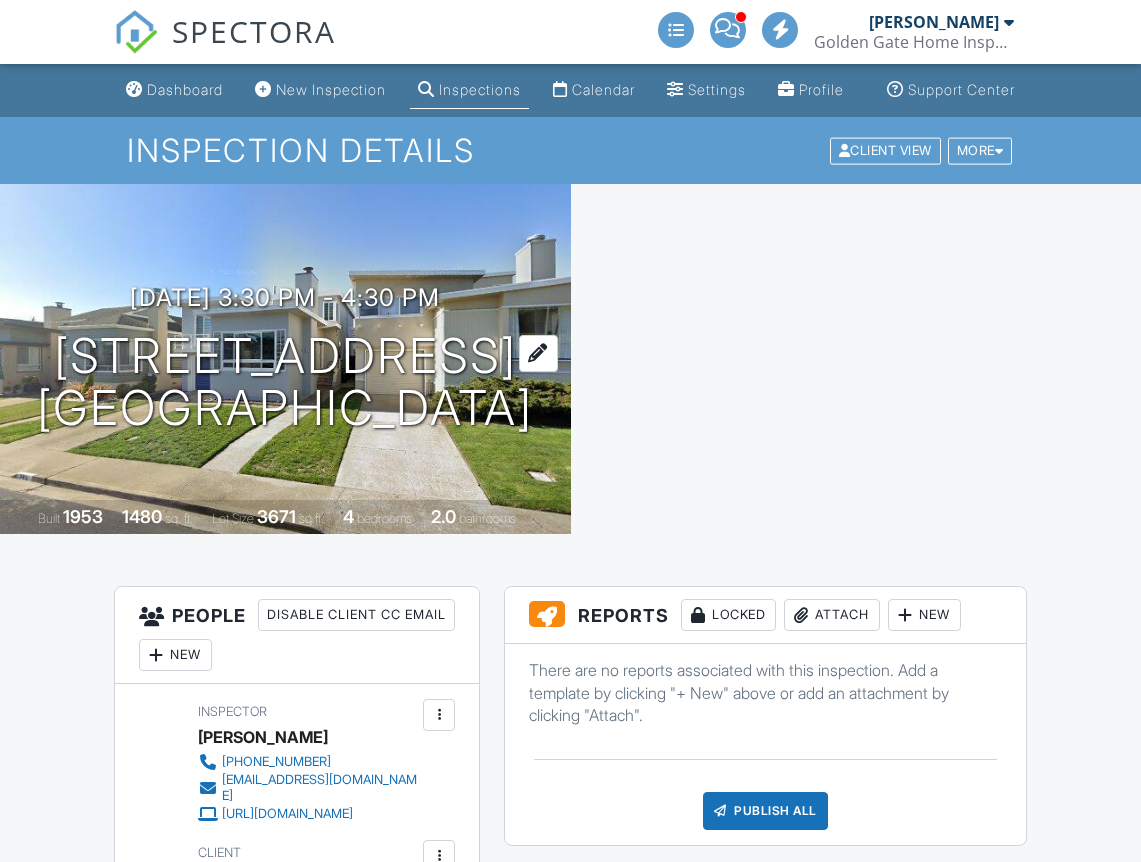 scroll, scrollTop: 0, scrollLeft: 0, axis: both 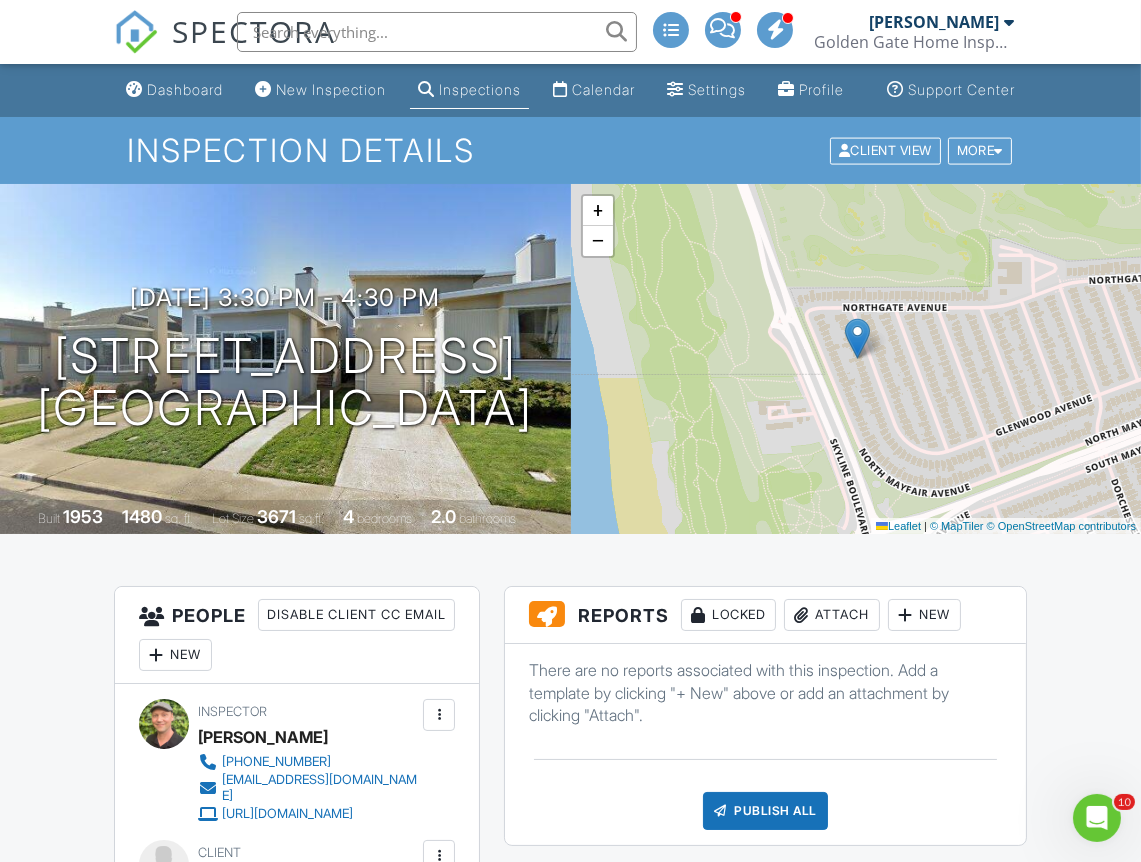 click on "Attach" at bounding box center (832, 615) 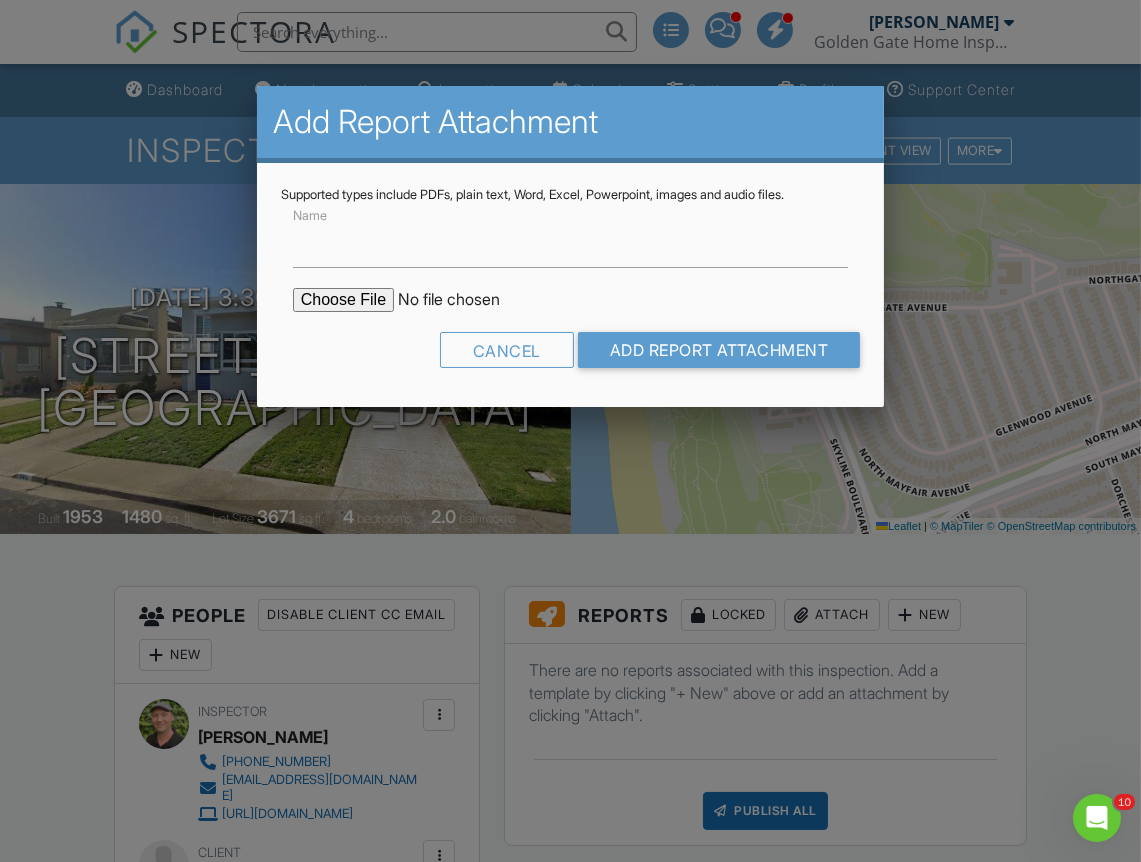 click at bounding box center (463, 300) 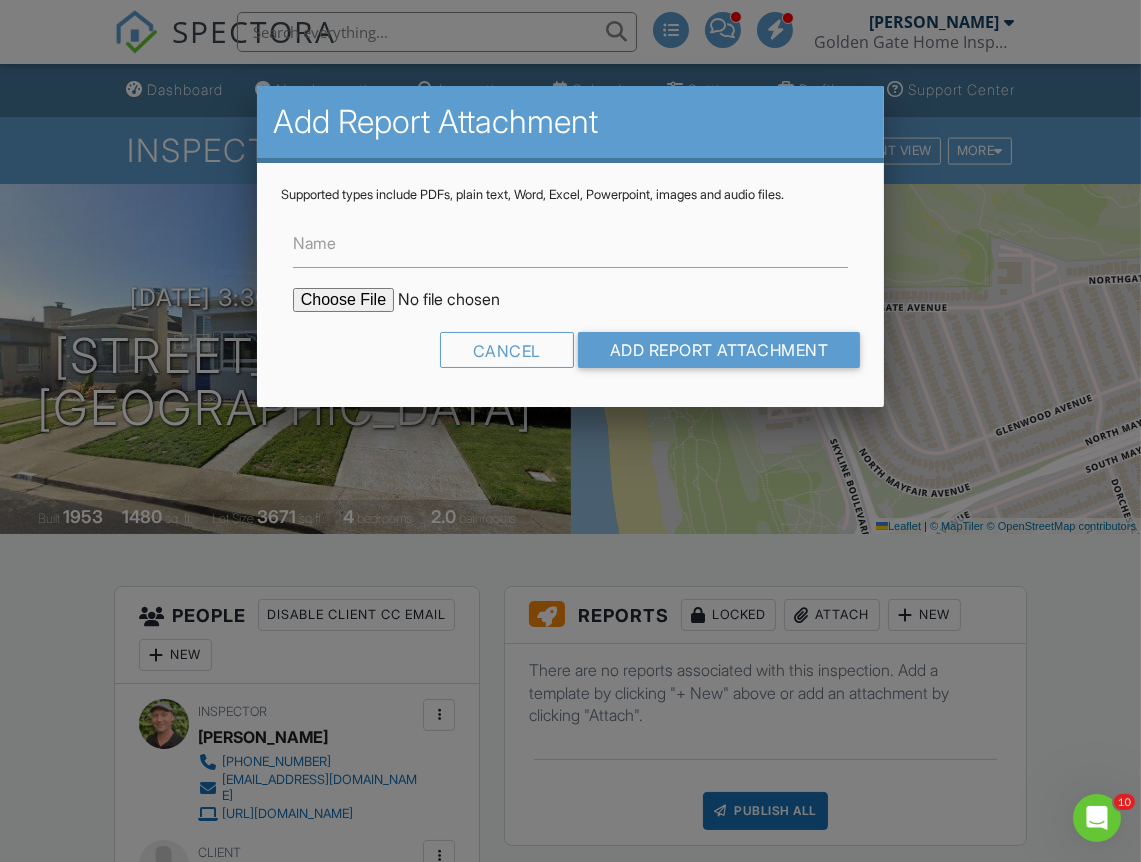 type on "C:\fakepath\383-Glenwood-Ave-WDO-Report-and-Work-Order.pdf" 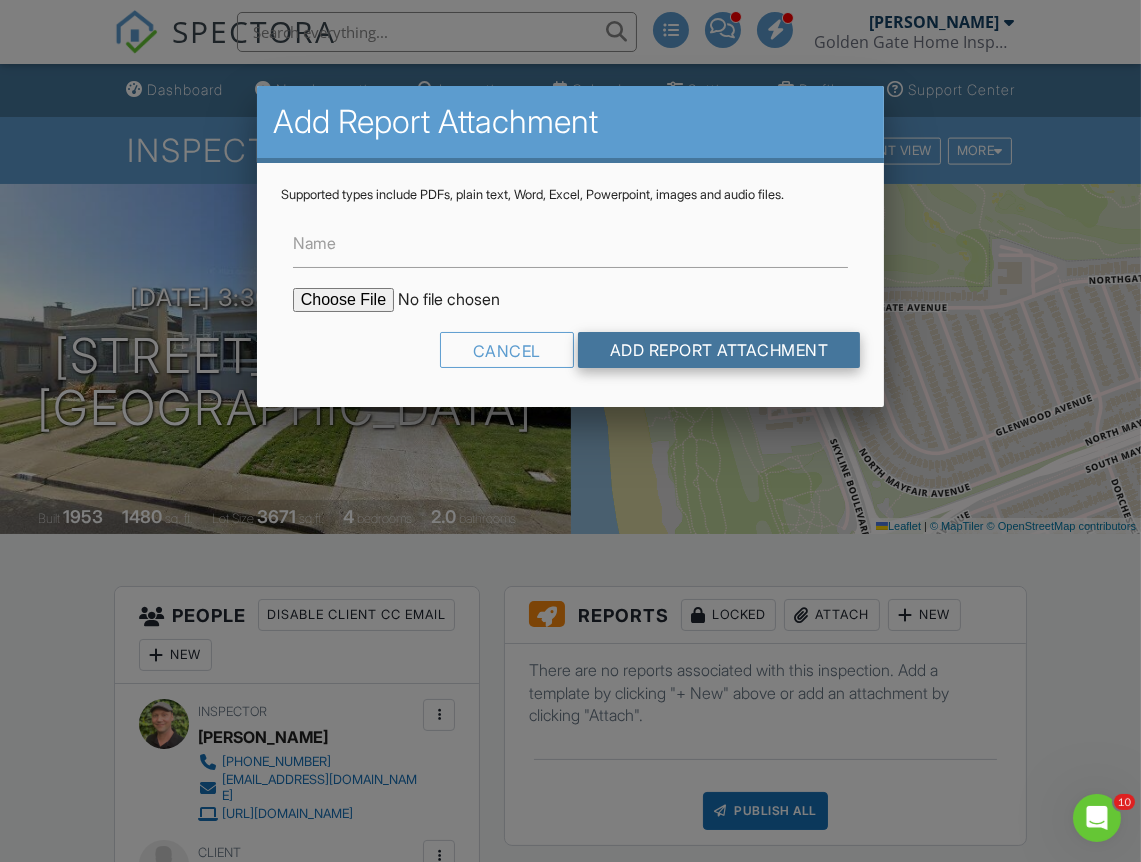 click on "Add Report Attachment" at bounding box center (719, 350) 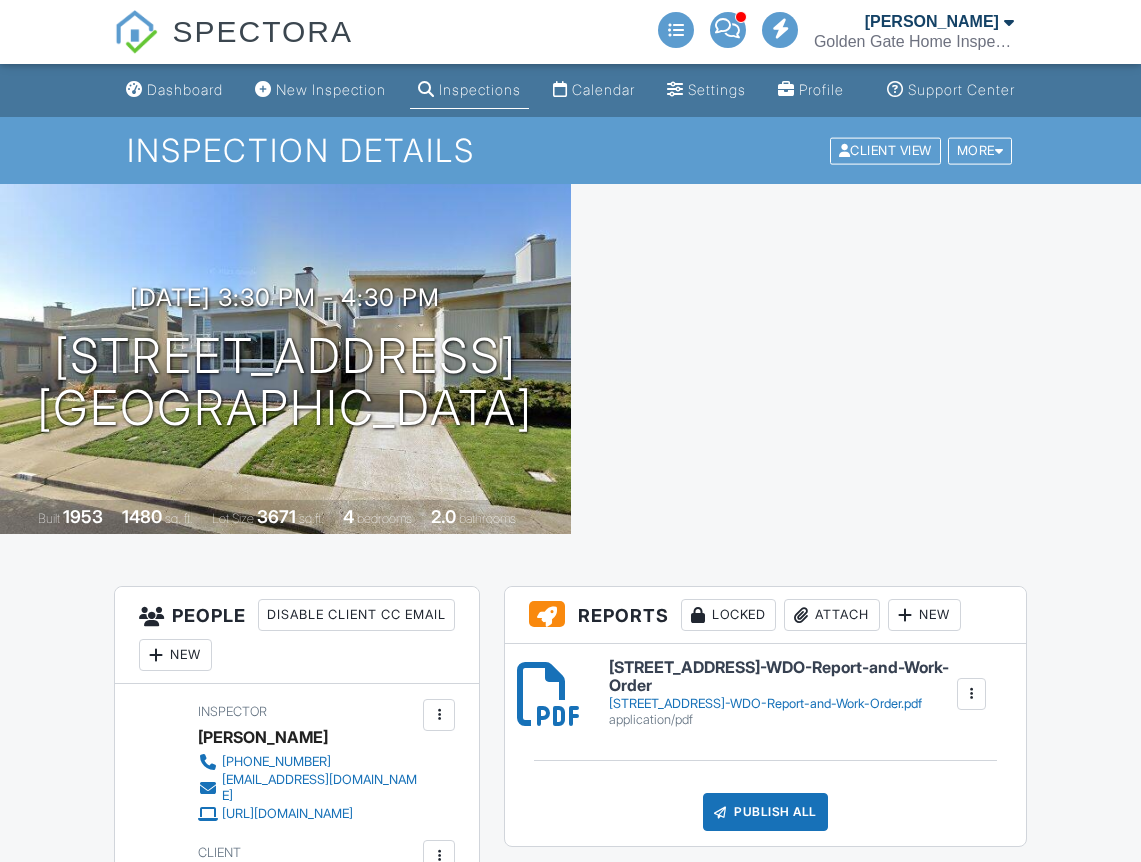 scroll, scrollTop: 0, scrollLeft: 0, axis: both 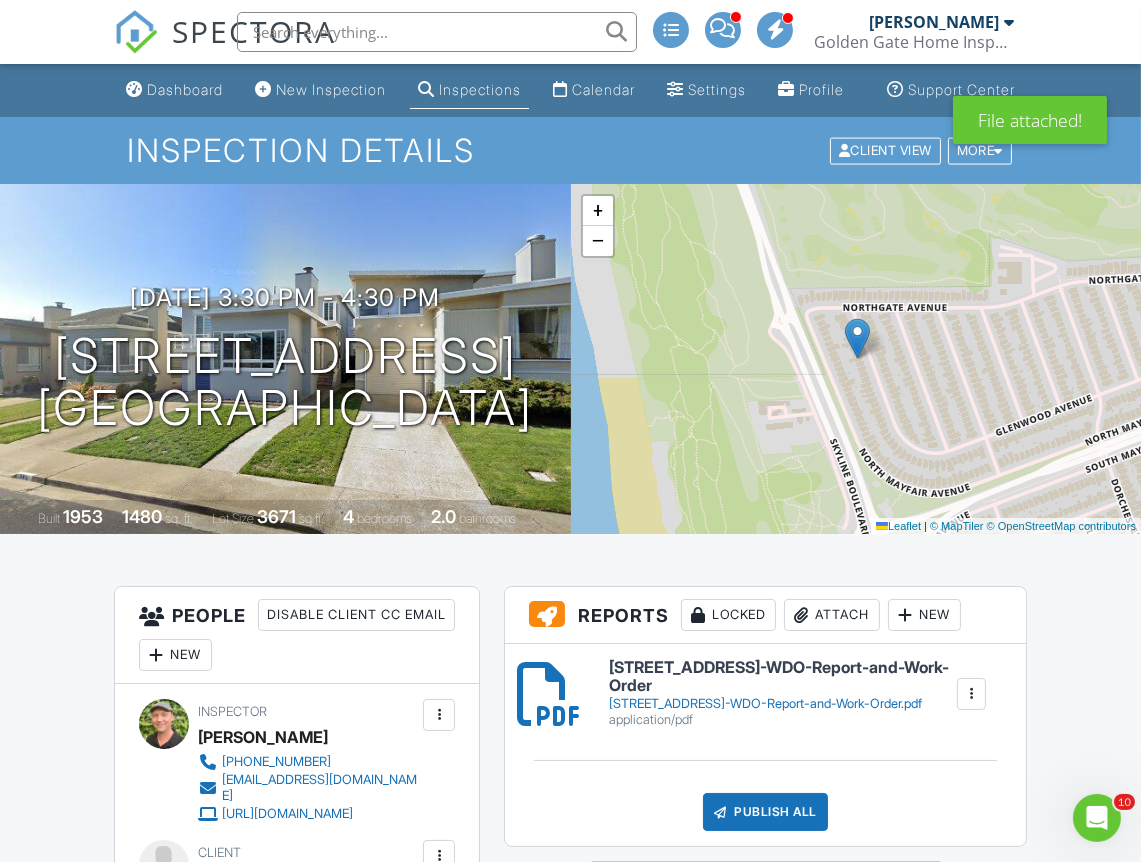 click on "Publish All" at bounding box center [765, 812] 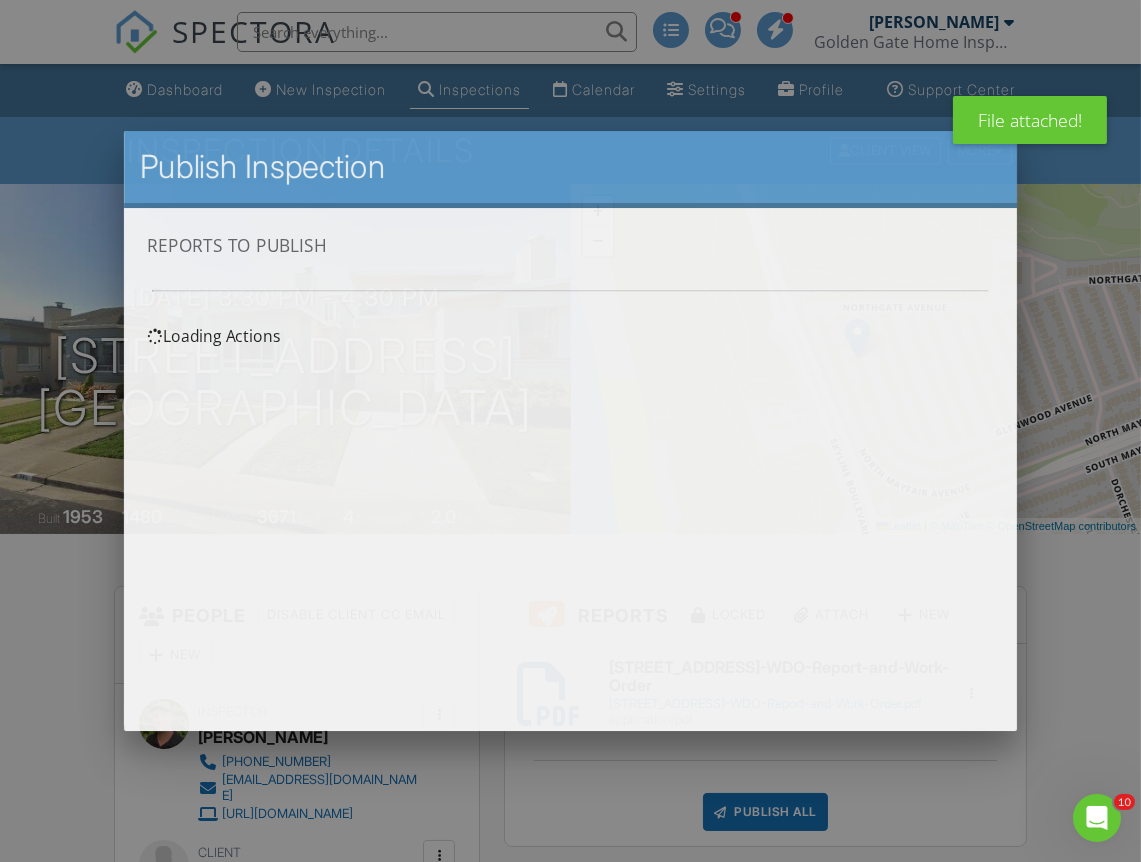 scroll, scrollTop: 0, scrollLeft: 0, axis: both 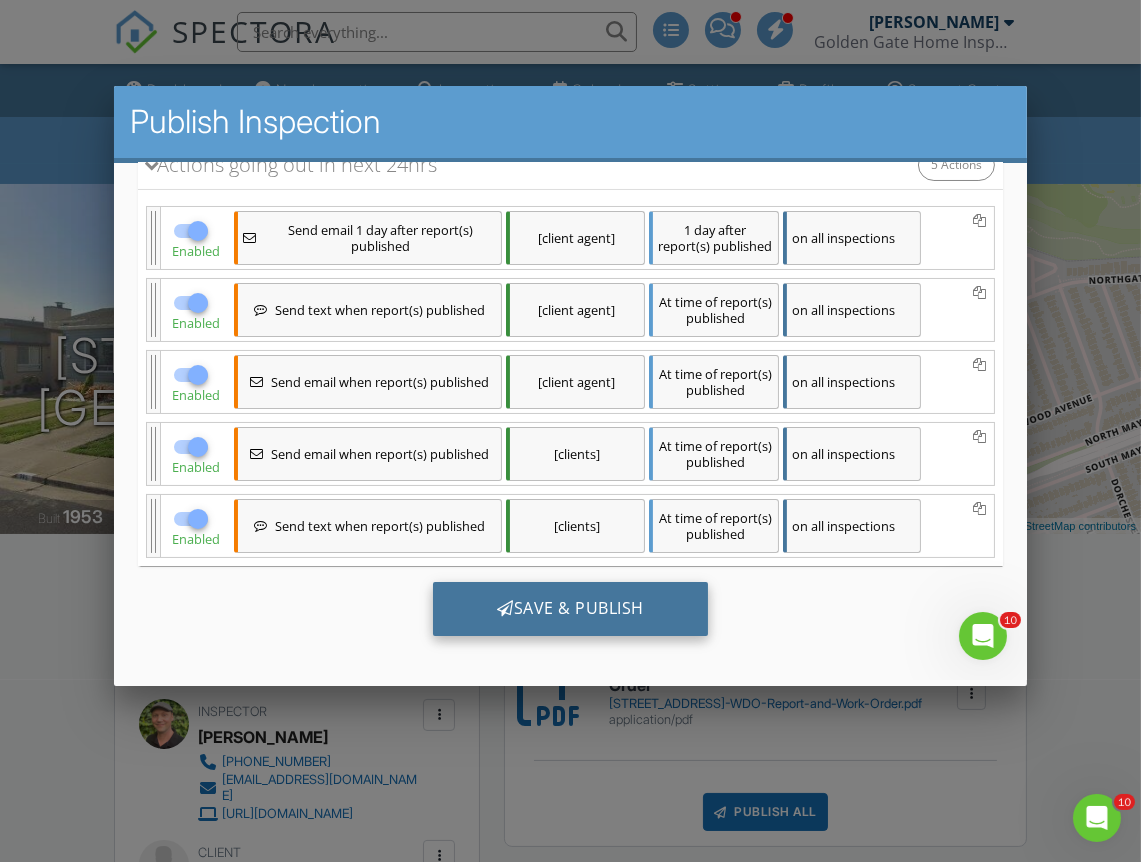 click on "Save & Publish" at bounding box center [570, 609] 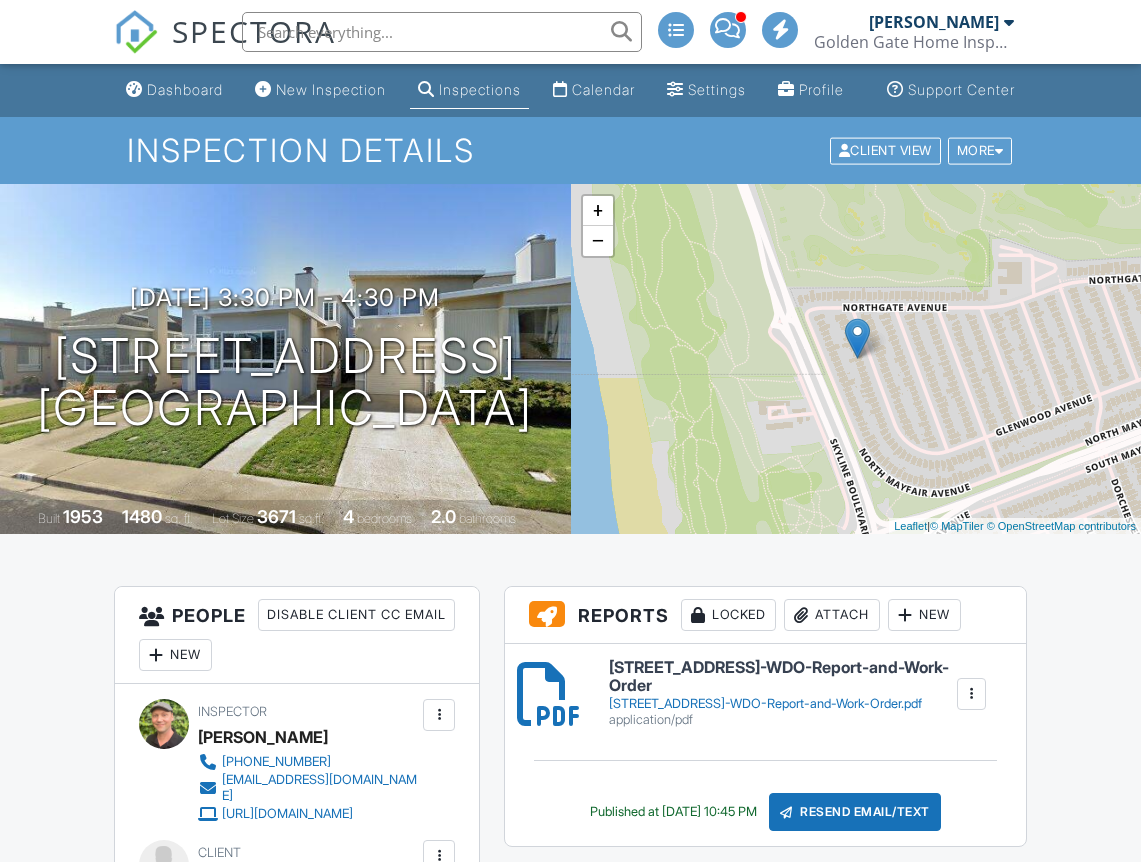 scroll, scrollTop: 0, scrollLeft: 0, axis: both 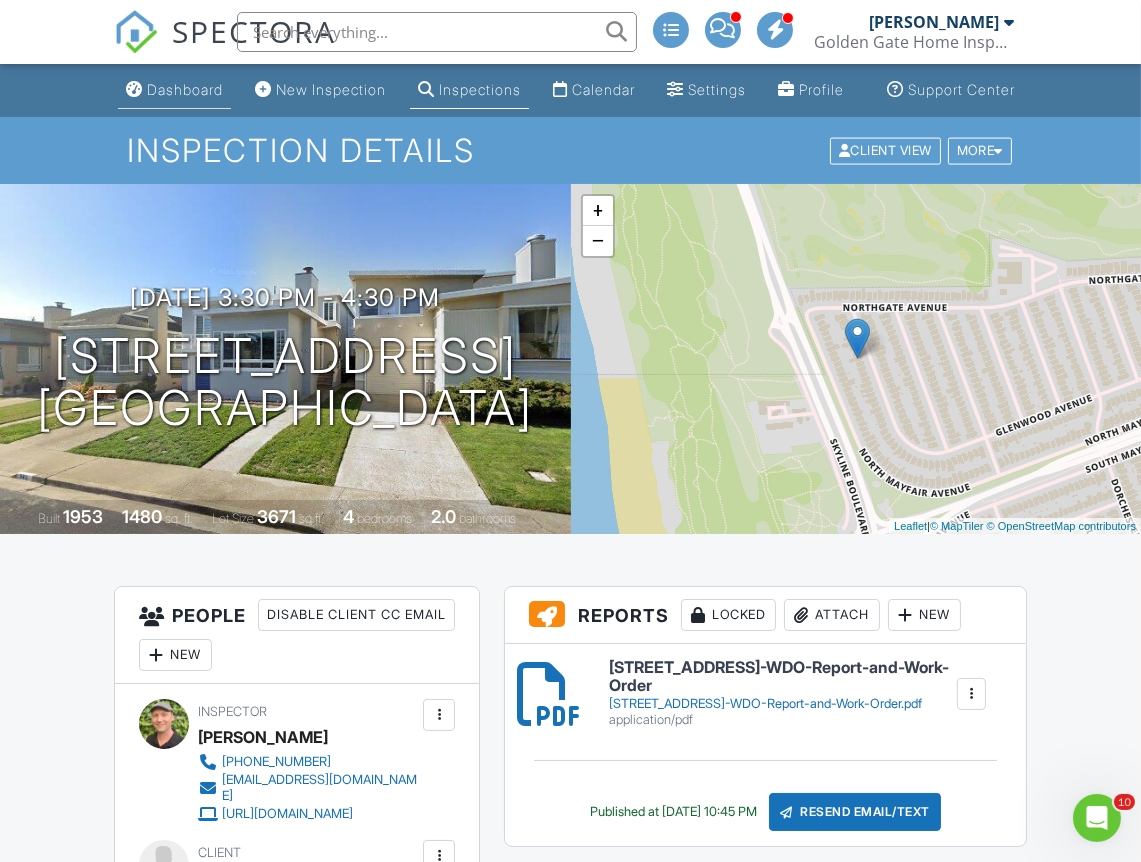 click on "Dashboard" at bounding box center [185, 89] 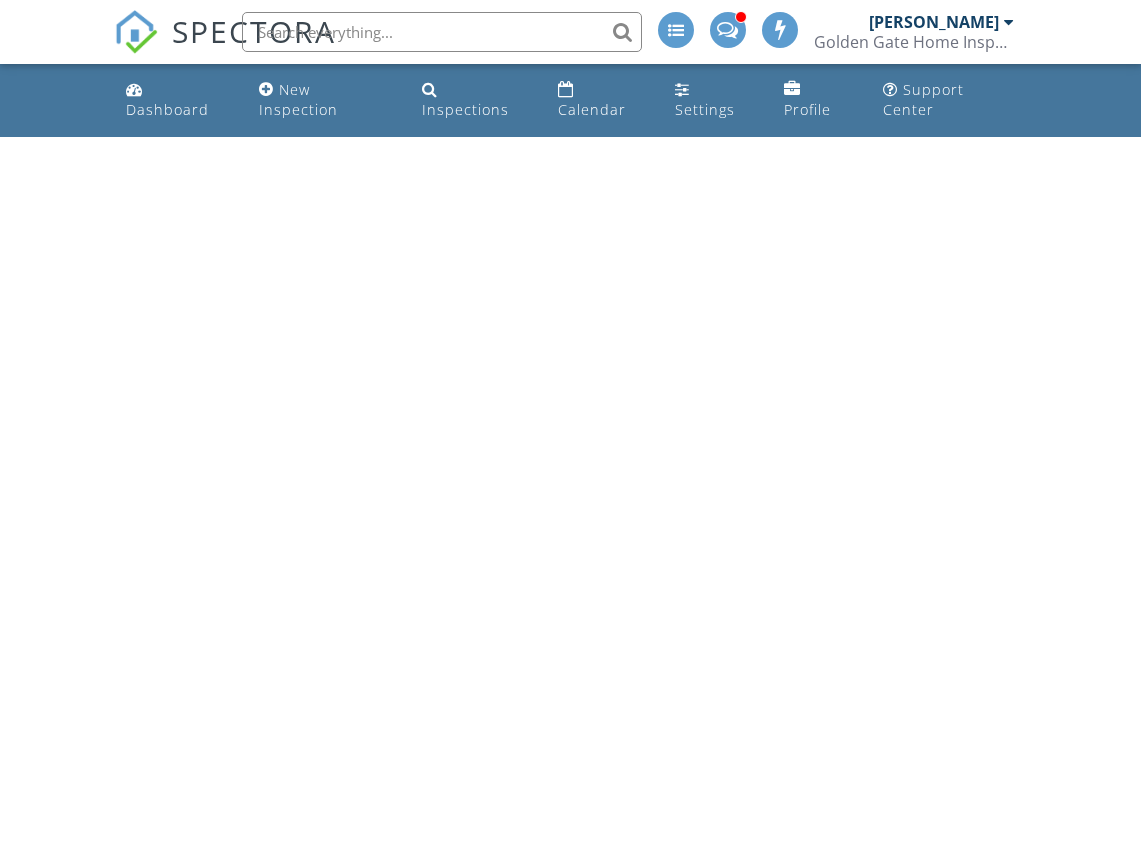 scroll, scrollTop: 0, scrollLeft: 0, axis: both 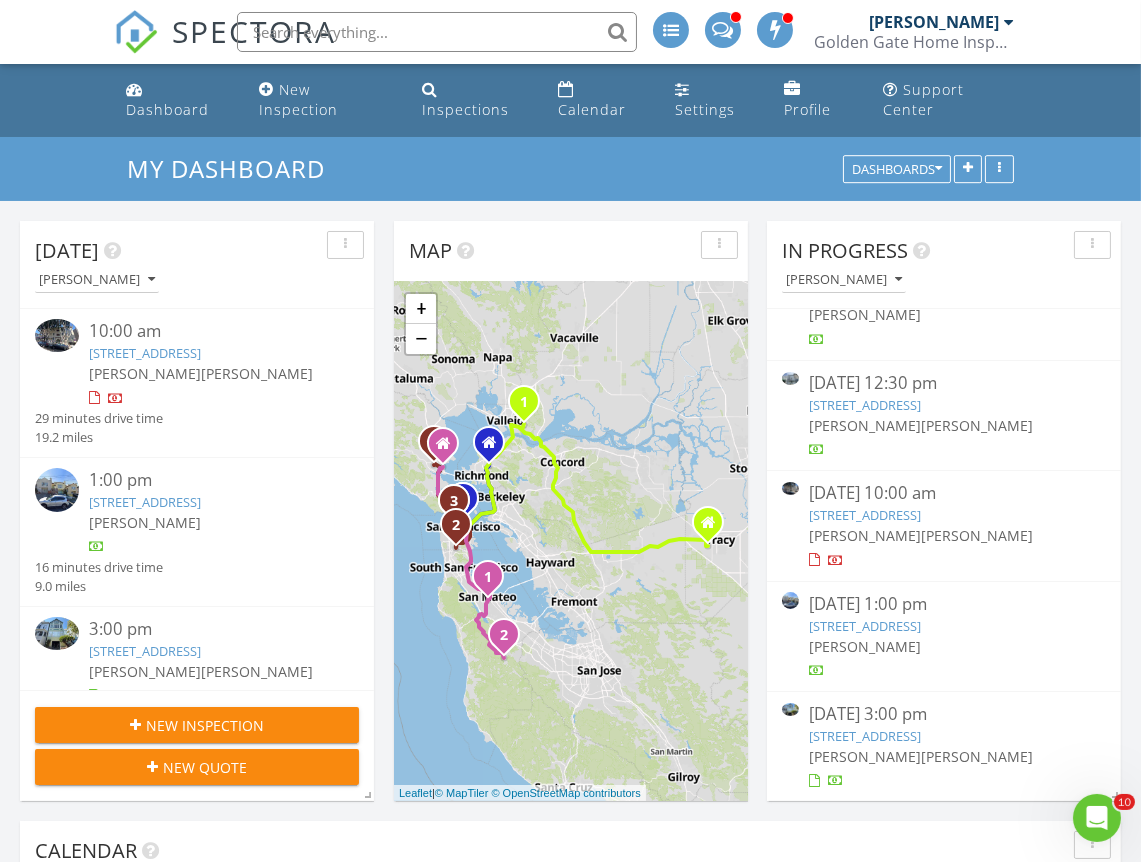 click on "115 Ottawa Ave, San Francisco, CA 94112" at bounding box center (865, 626) 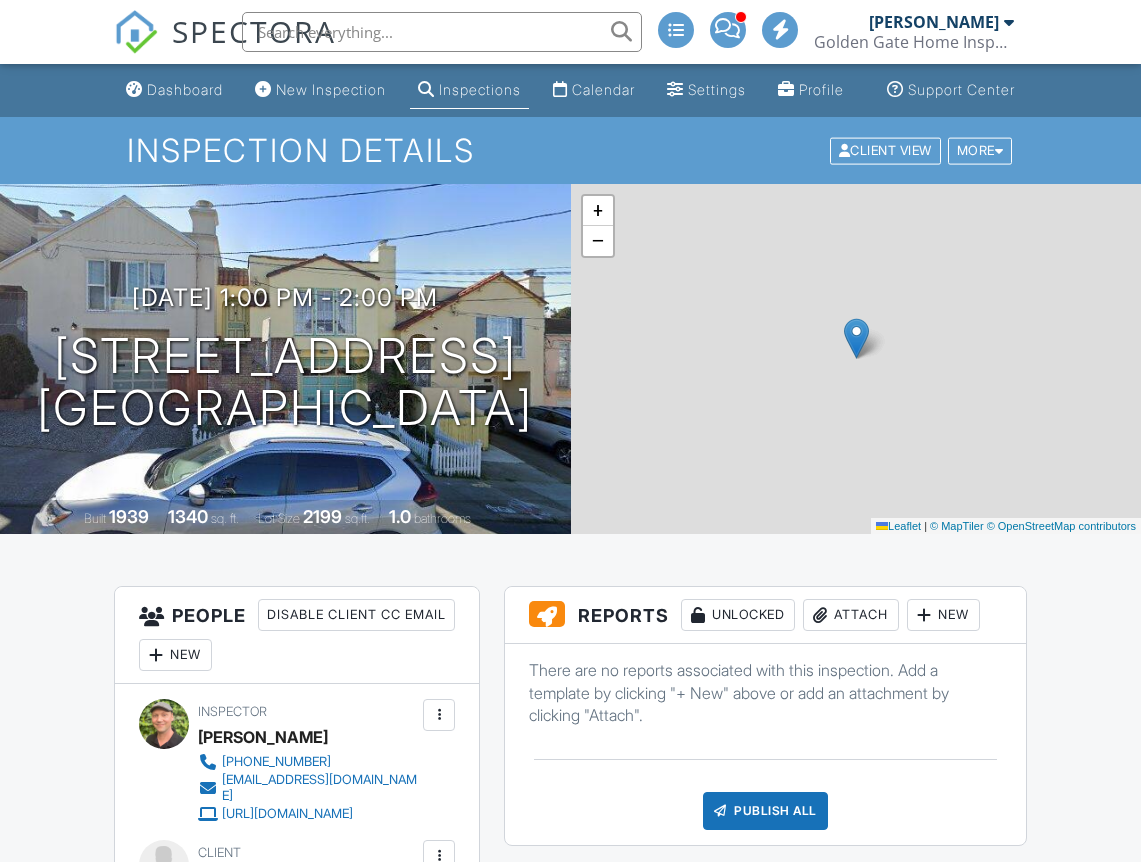 scroll, scrollTop: 0, scrollLeft: 0, axis: both 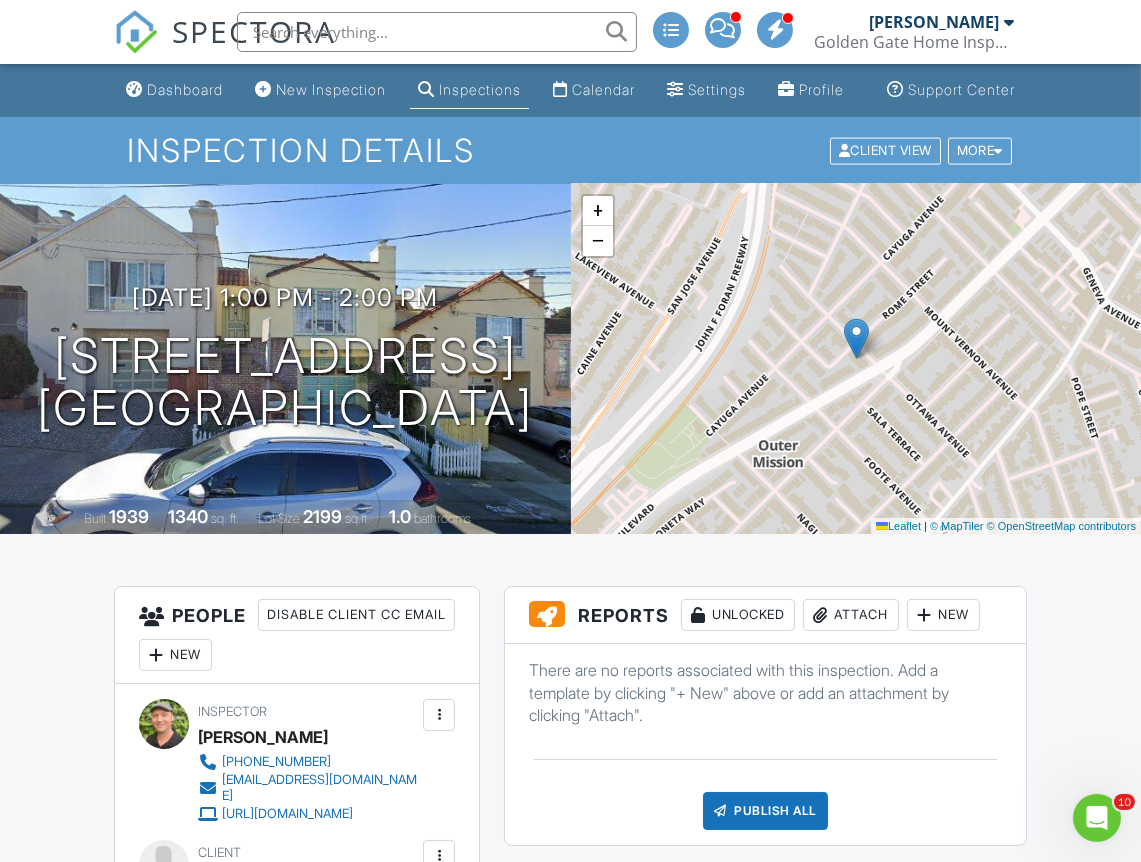 click on "Attach" at bounding box center (851, 615) 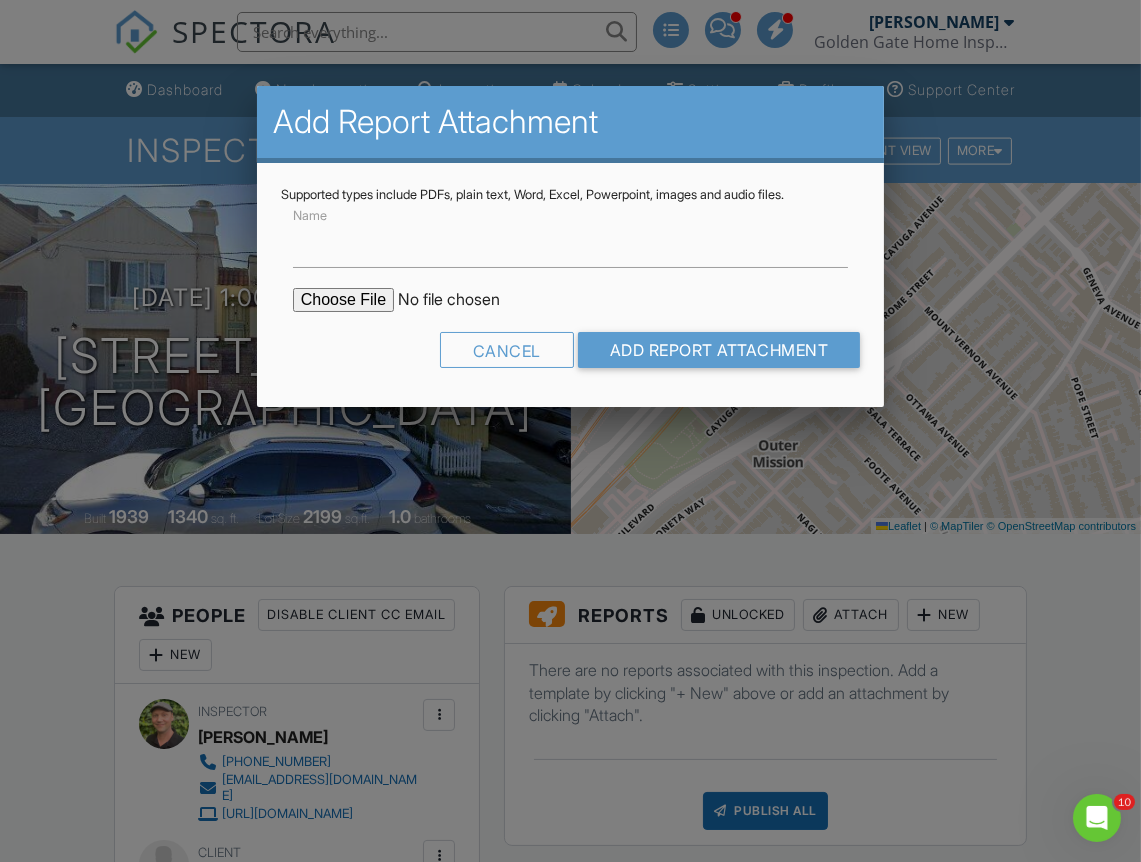 click at bounding box center (463, 300) 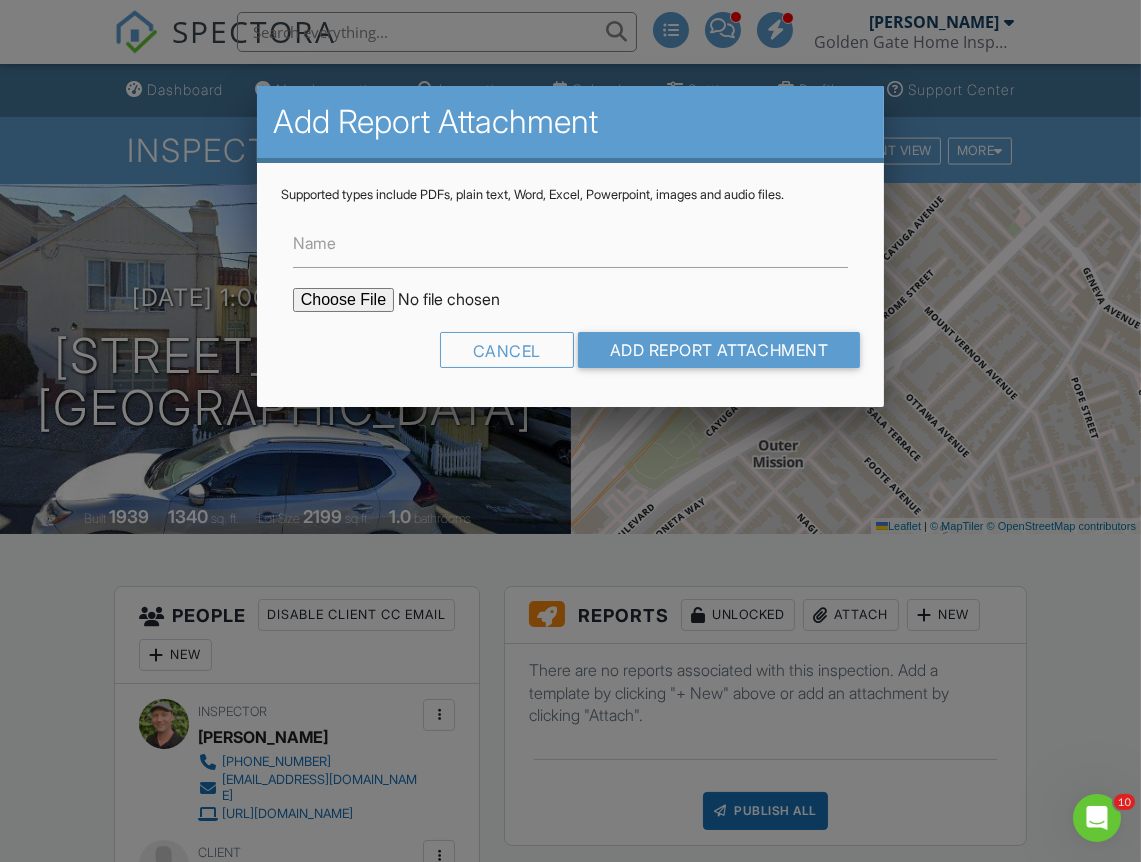 type on "C:\fakepath\115-Ottawa-Ave-WDO-Report-and-Work-Order.pdf" 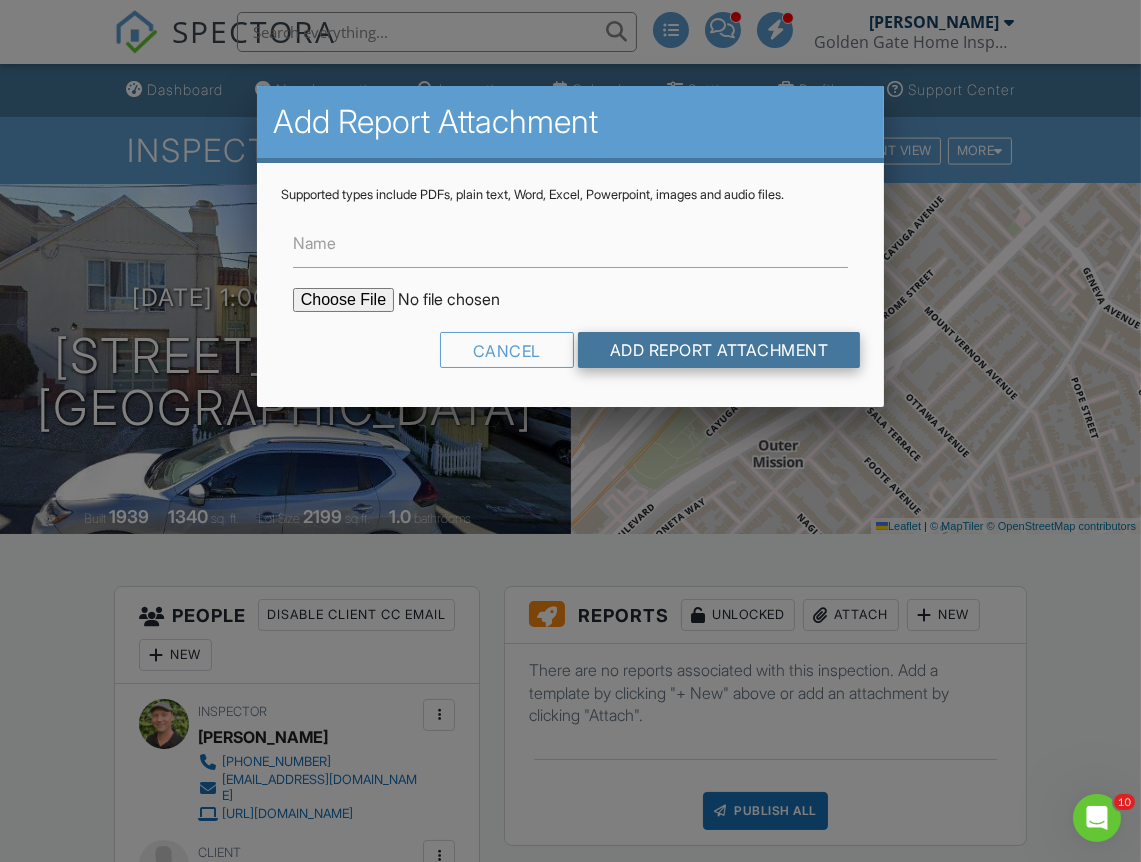 click on "Add Report Attachment" at bounding box center (719, 350) 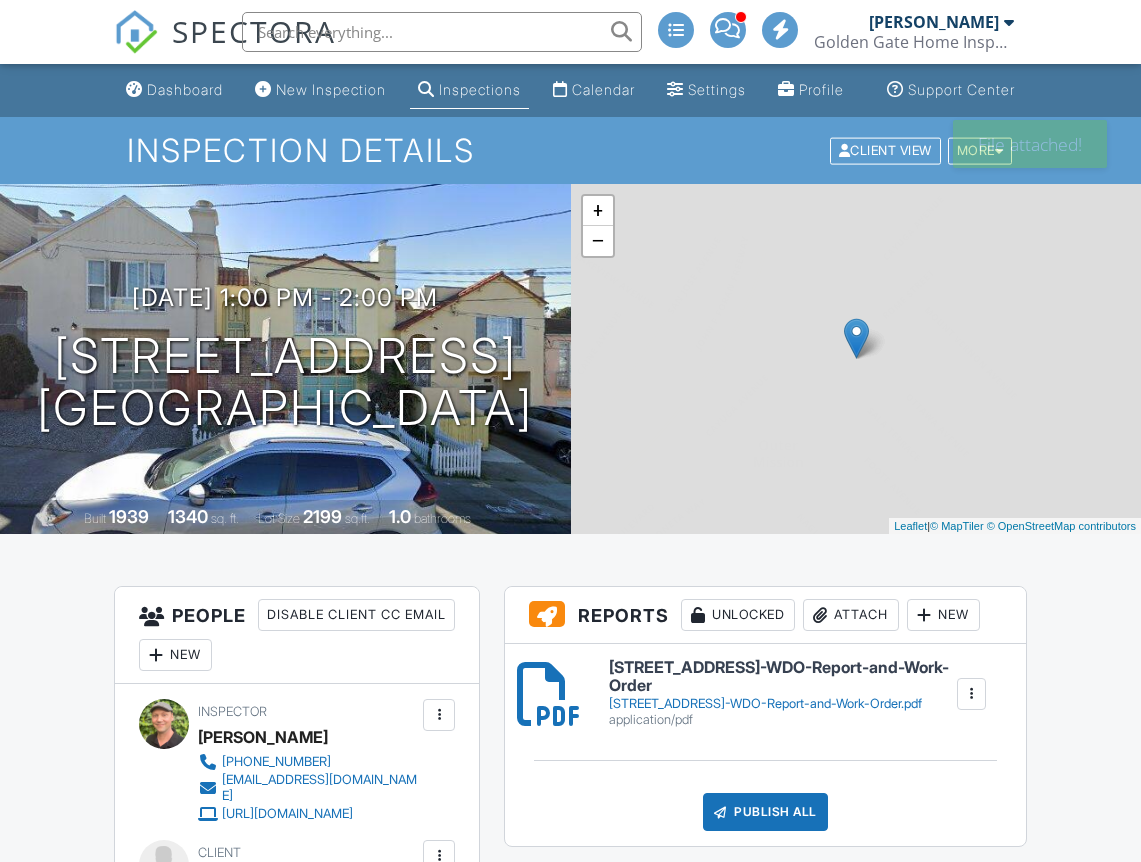 scroll, scrollTop: 0, scrollLeft: 0, axis: both 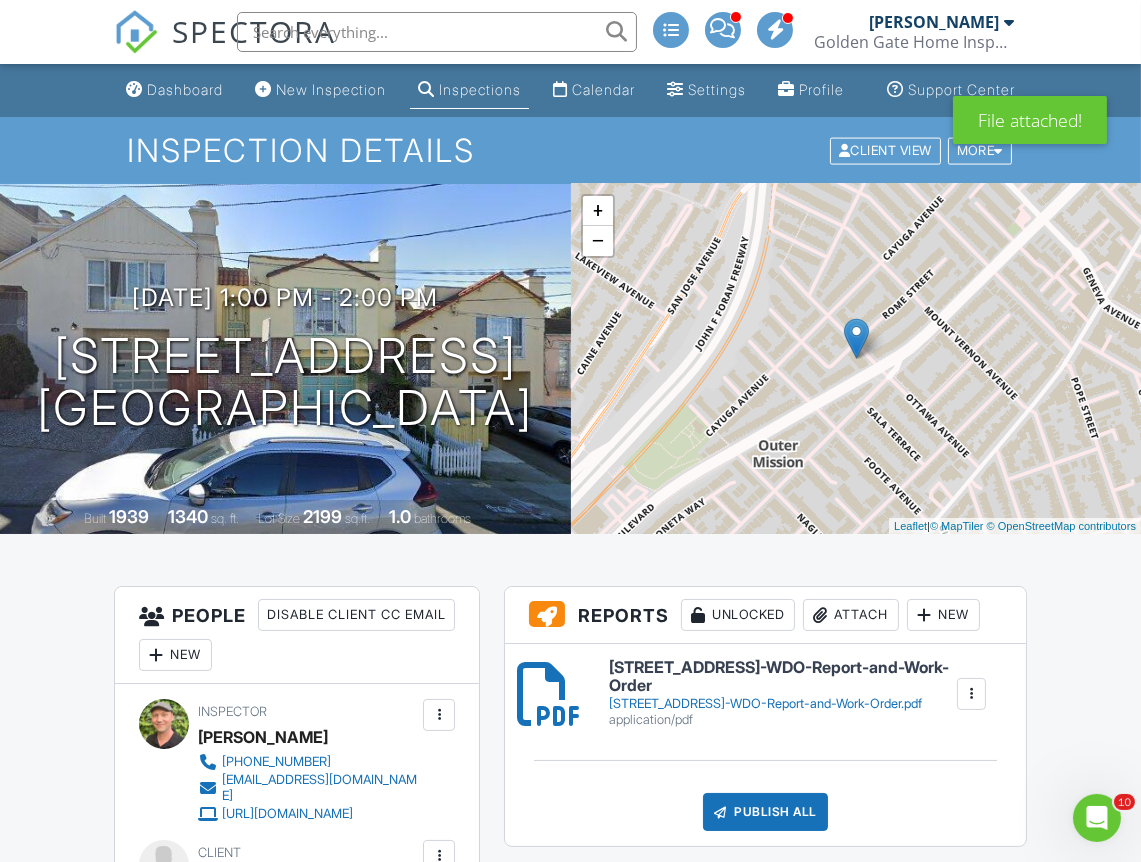 click on "[STREET_ADDRESS]-WDO-Report-and-Work-Order.pdf" at bounding box center (781, 704) 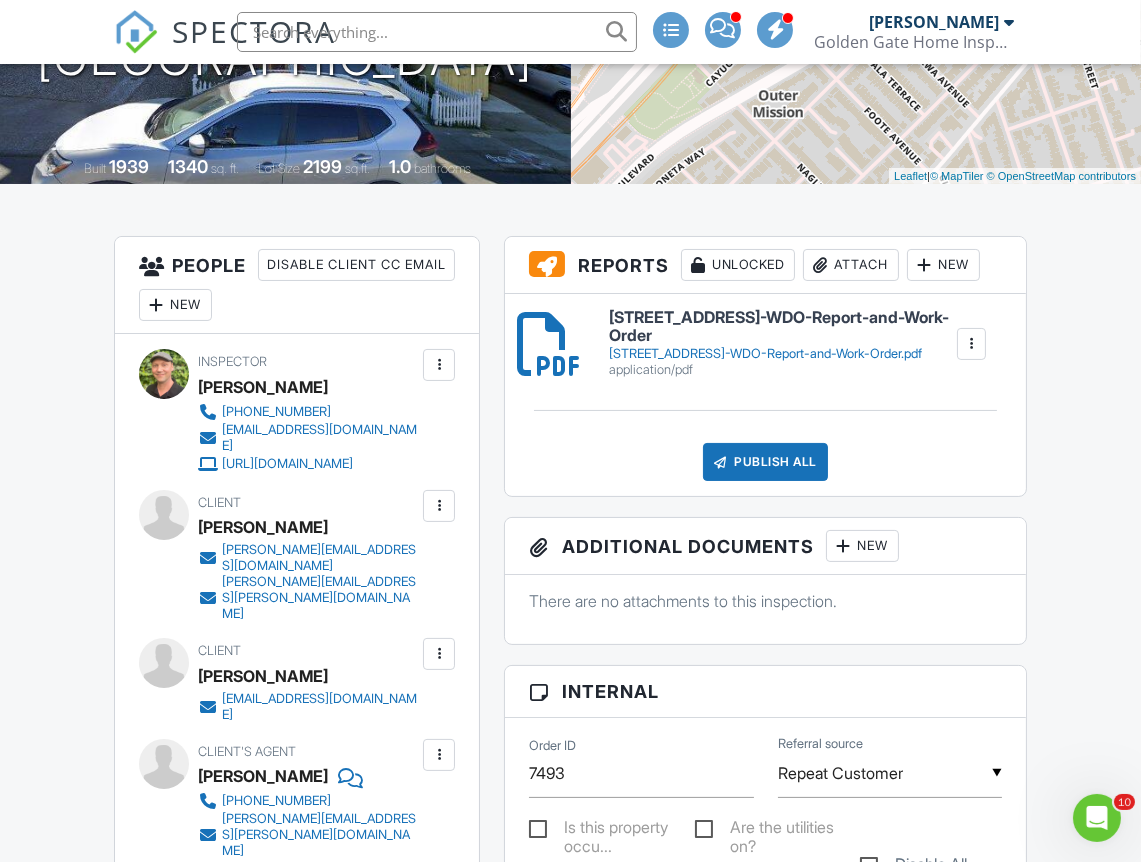 scroll, scrollTop: 353, scrollLeft: 0, axis: vertical 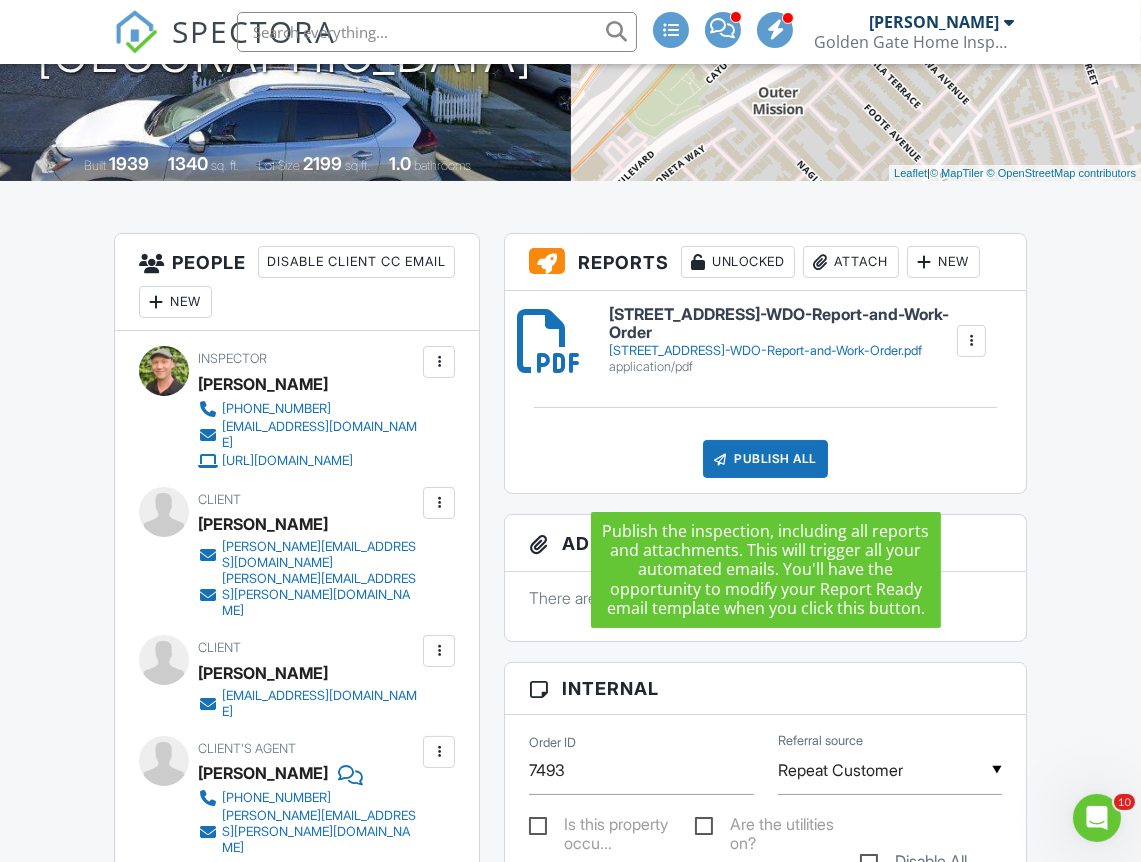 click on "Publish All" at bounding box center (765, 459) 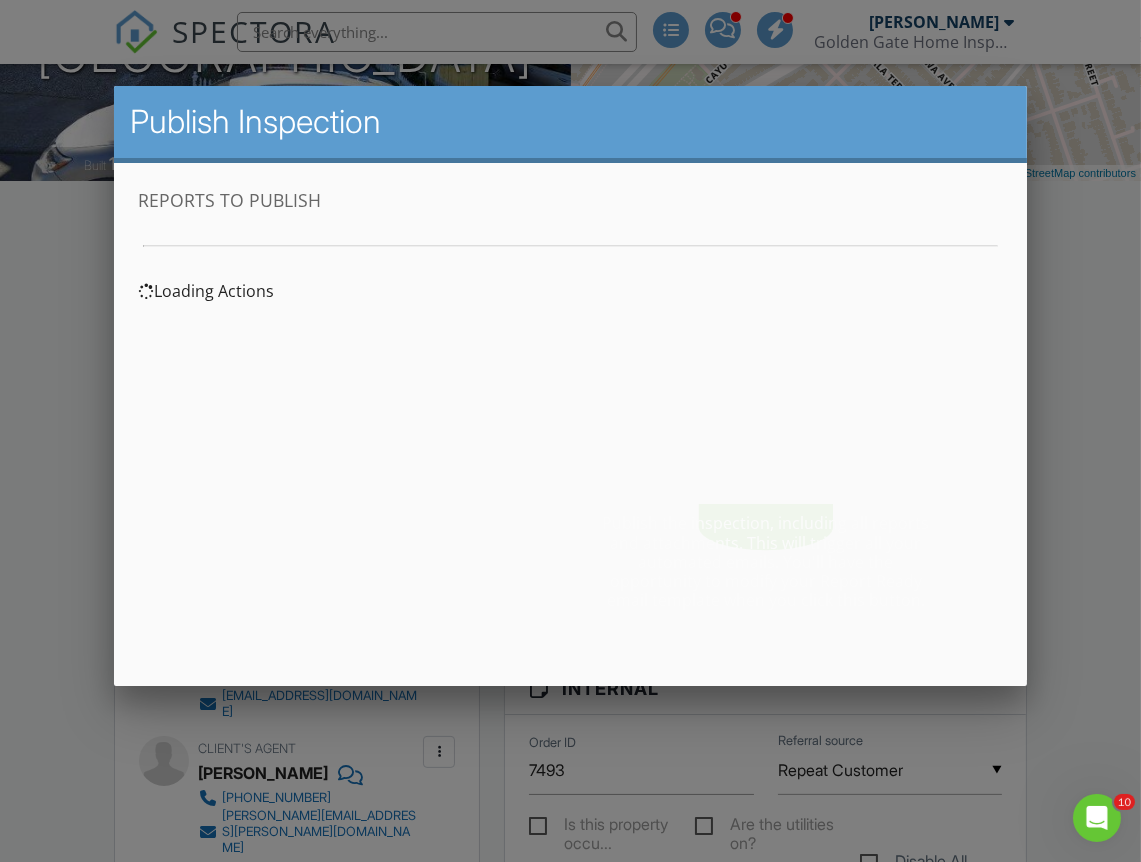 scroll, scrollTop: 0, scrollLeft: 0, axis: both 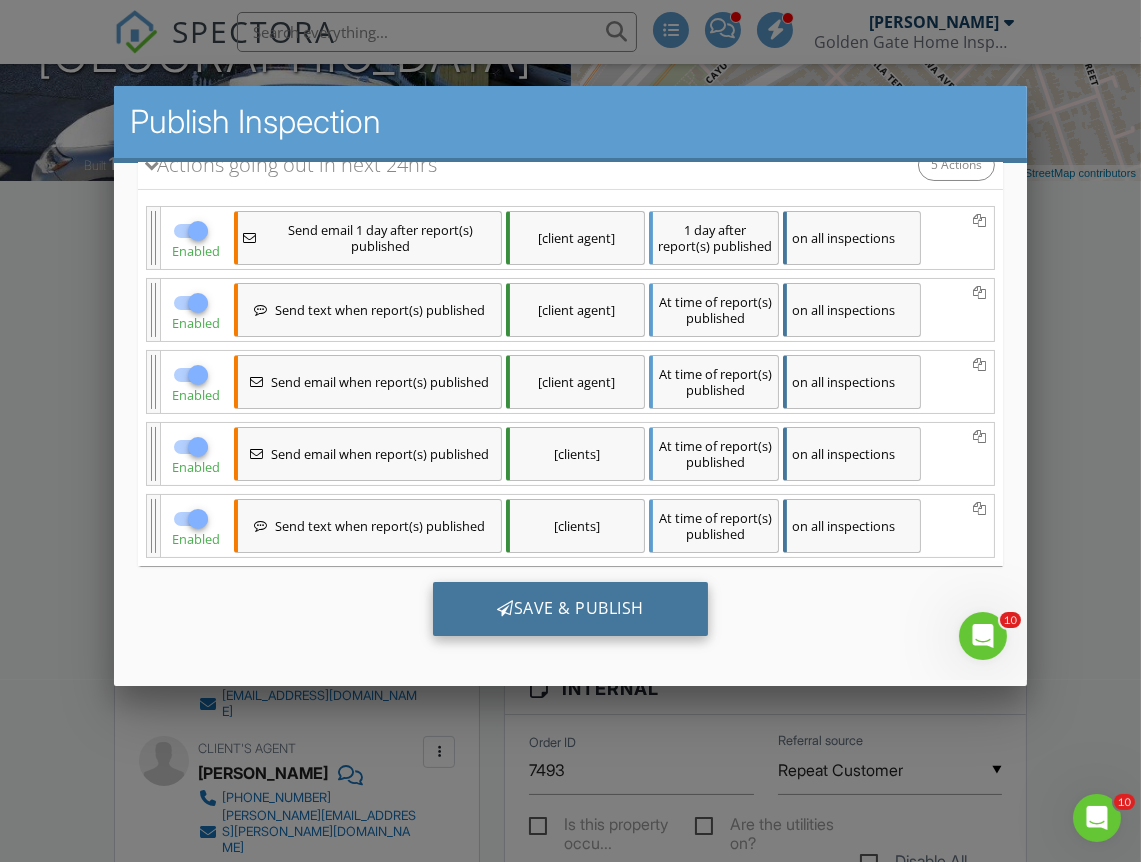click on "Save & Publish" at bounding box center (570, 609) 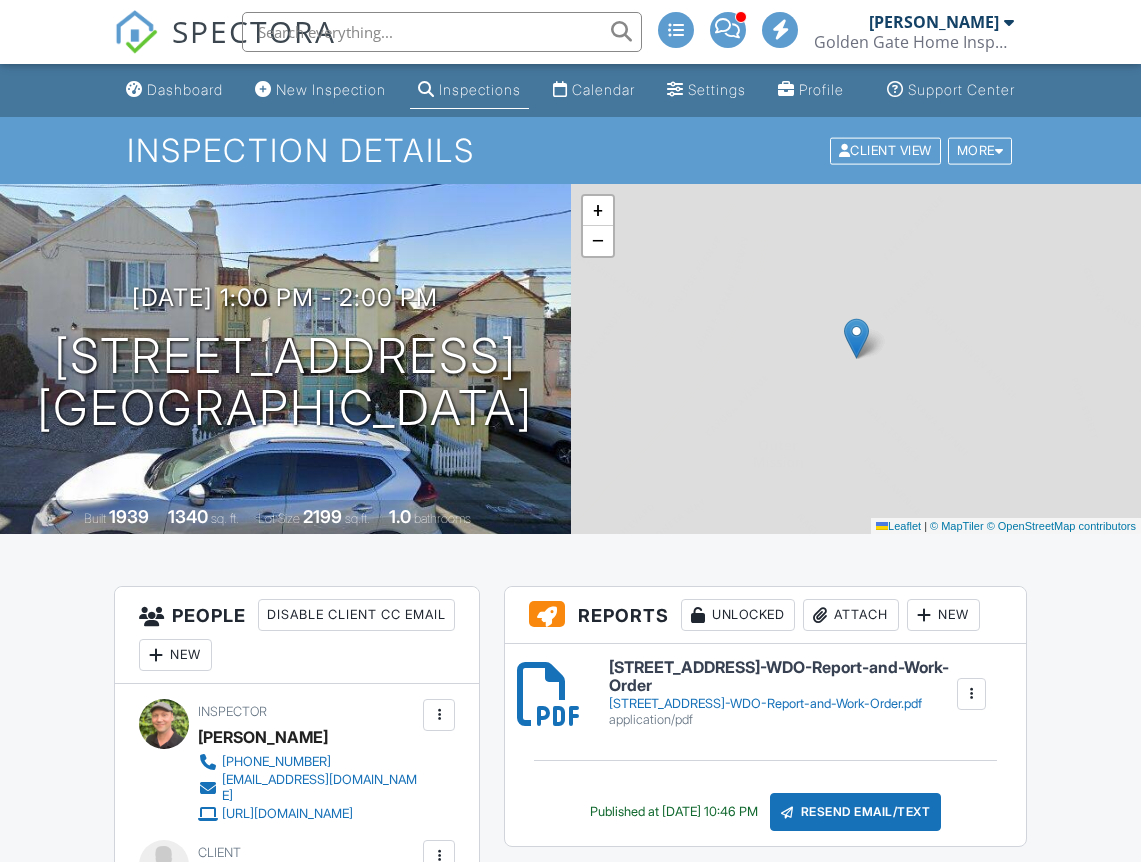 scroll, scrollTop: 0, scrollLeft: 0, axis: both 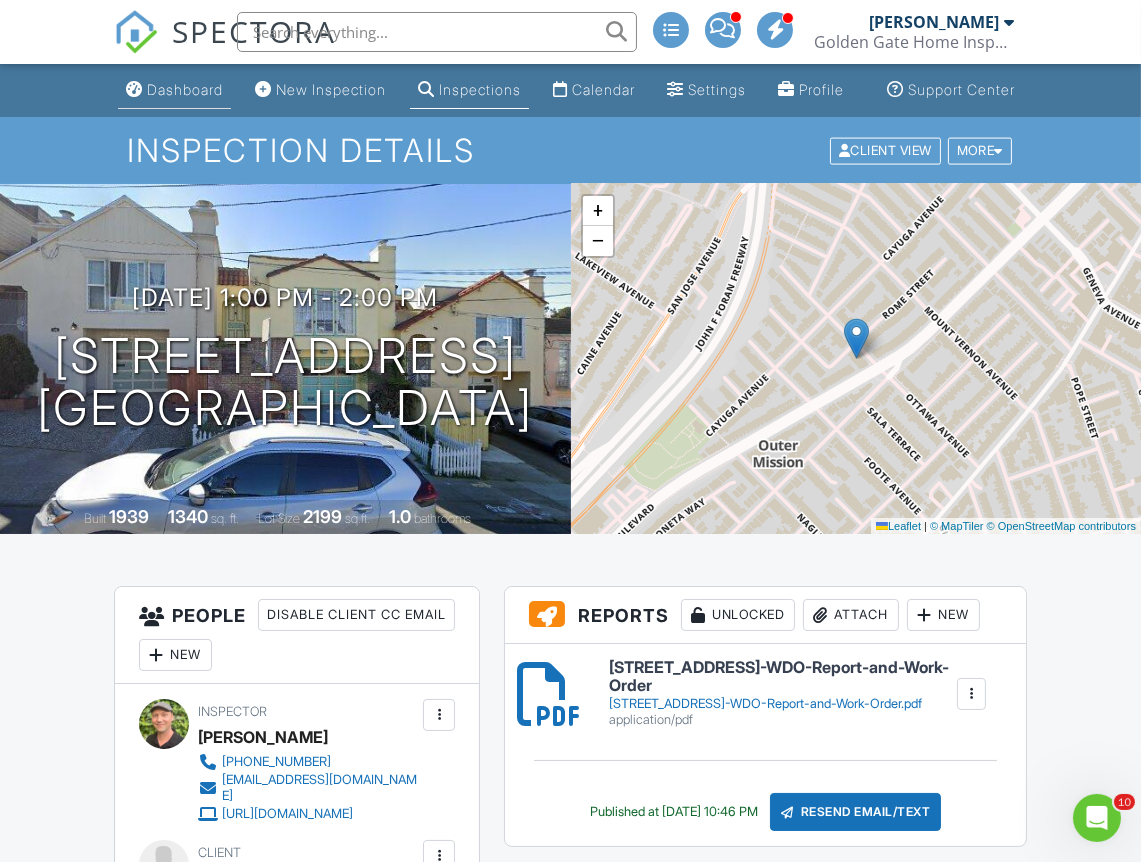 click on "Dashboard" at bounding box center [185, 89] 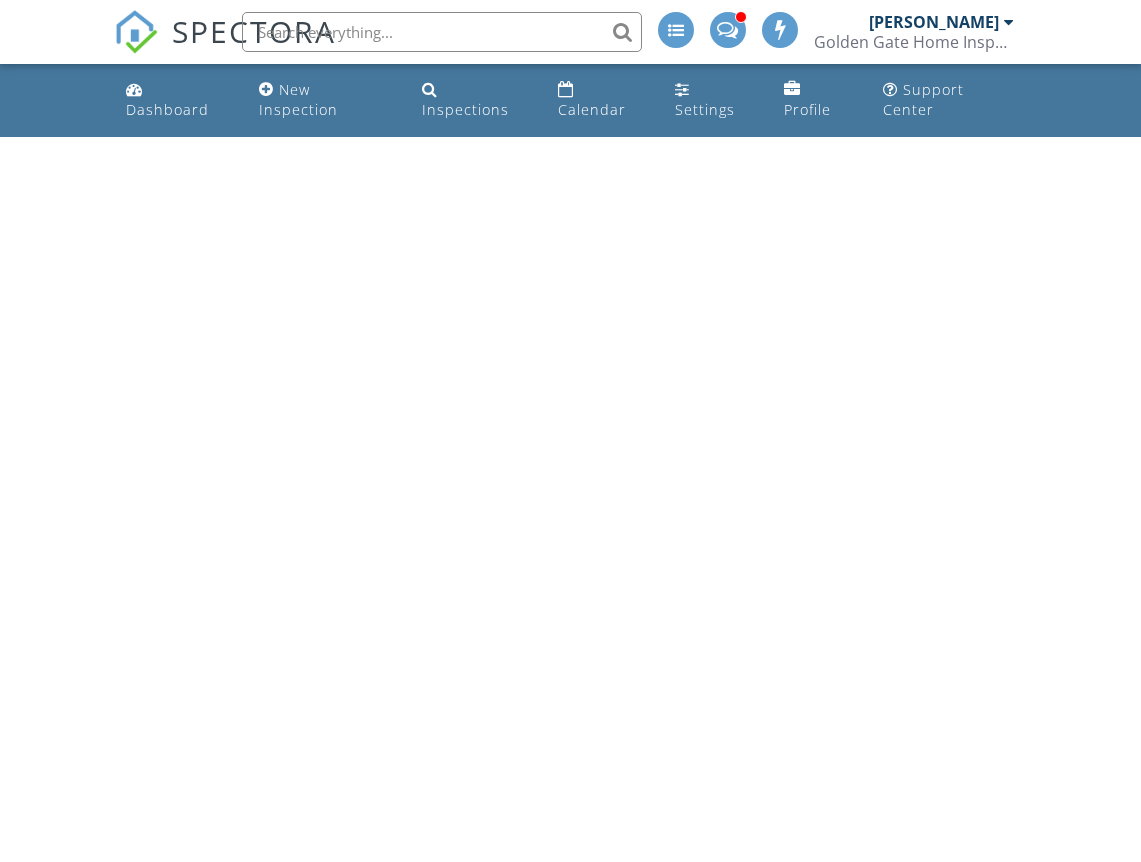 scroll, scrollTop: 0, scrollLeft: 0, axis: both 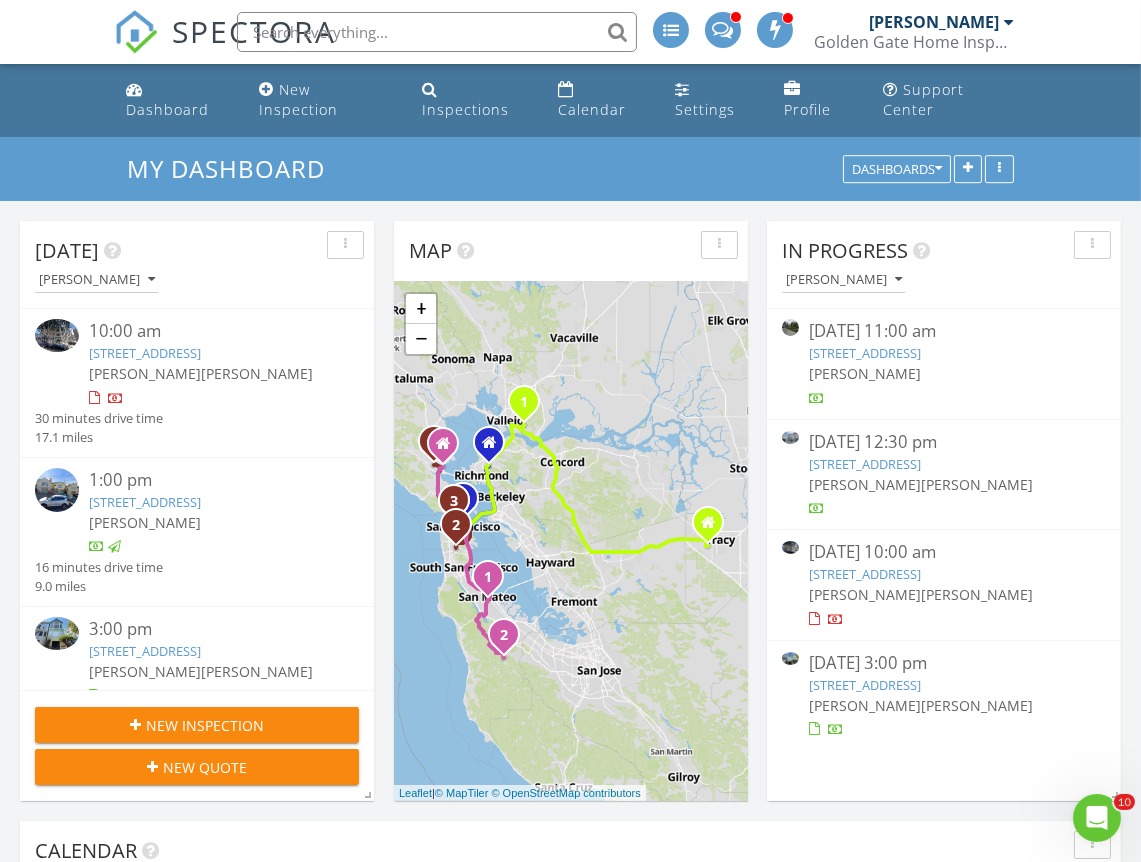 click on "935 Grizzly Peak Blvd, Berkeley, CA 94708" at bounding box center [865, 353] 